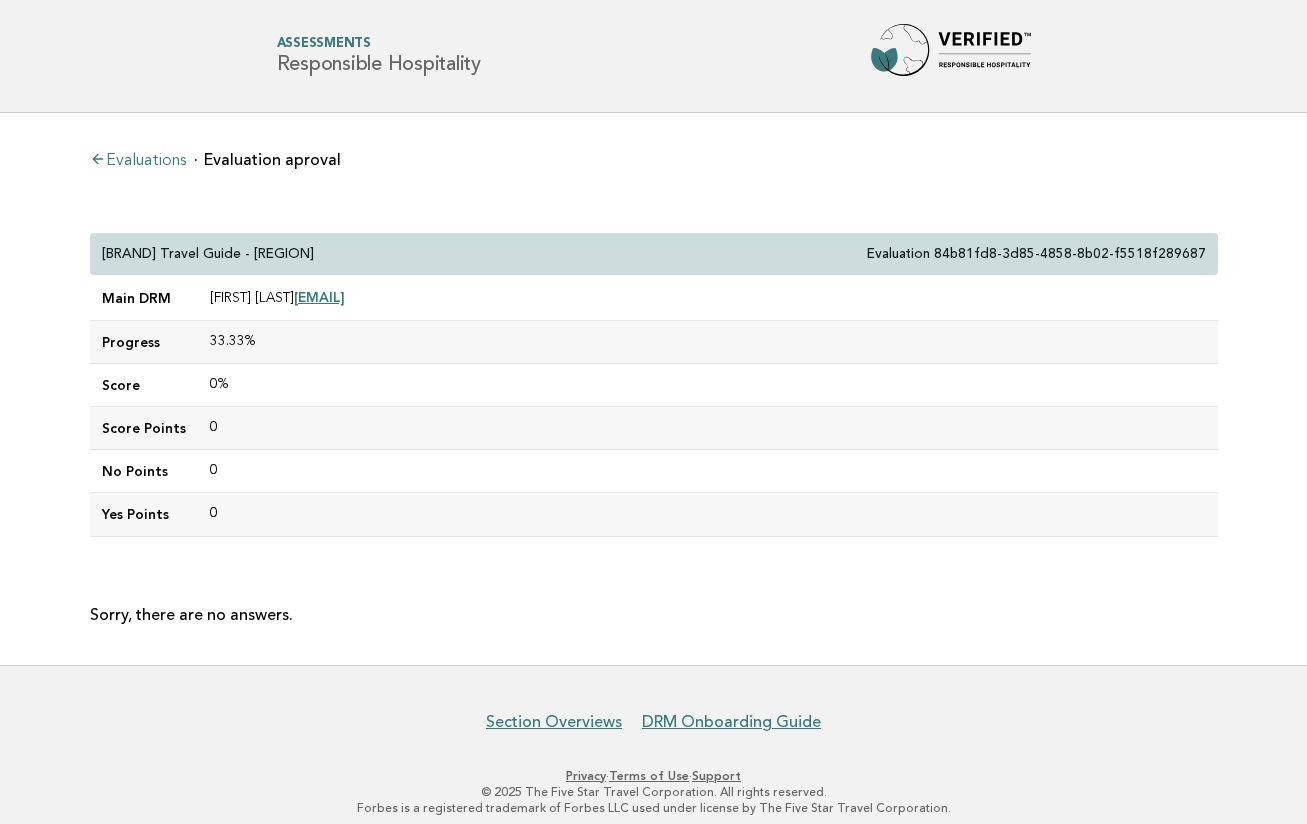 scroll, scrollTop: 0, scrollLeft: 0, axis: both 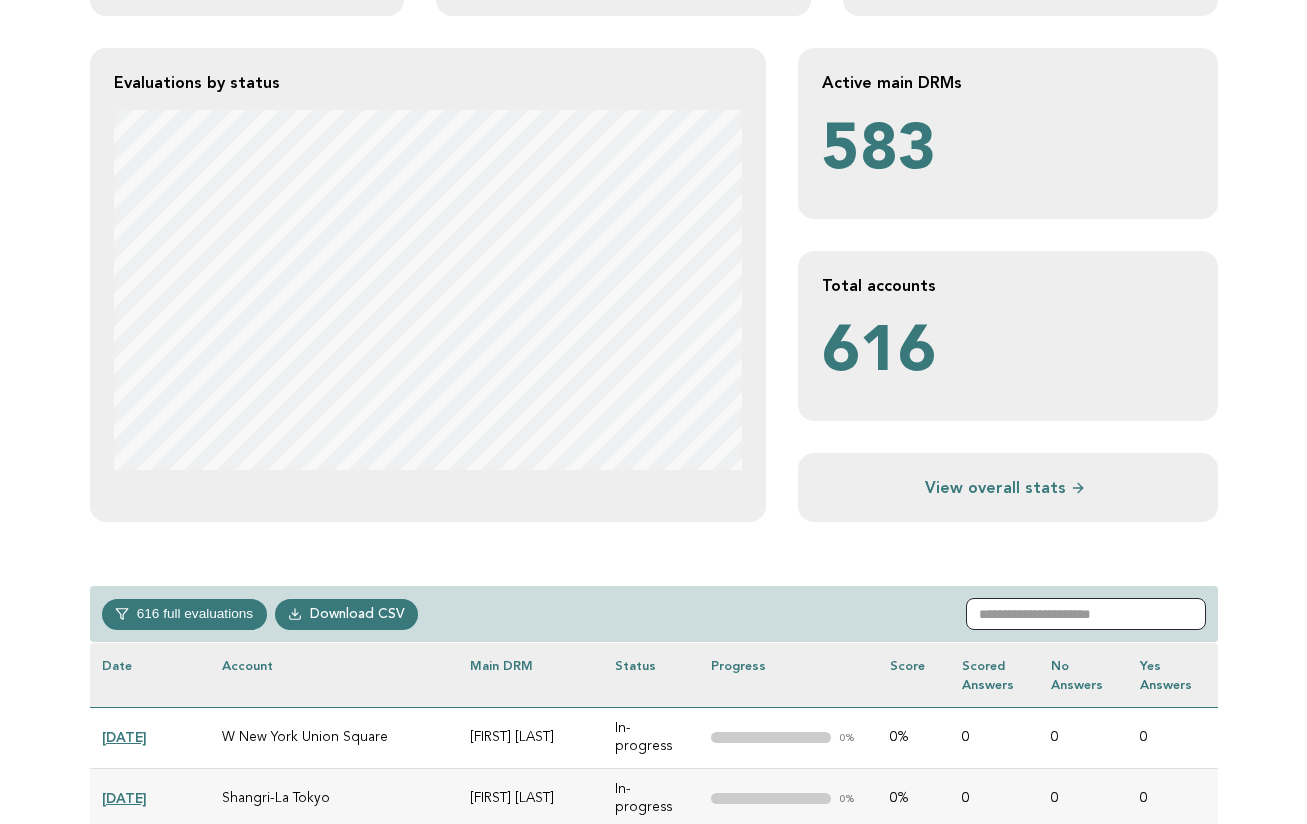 click at bounding box center [1086, 614] 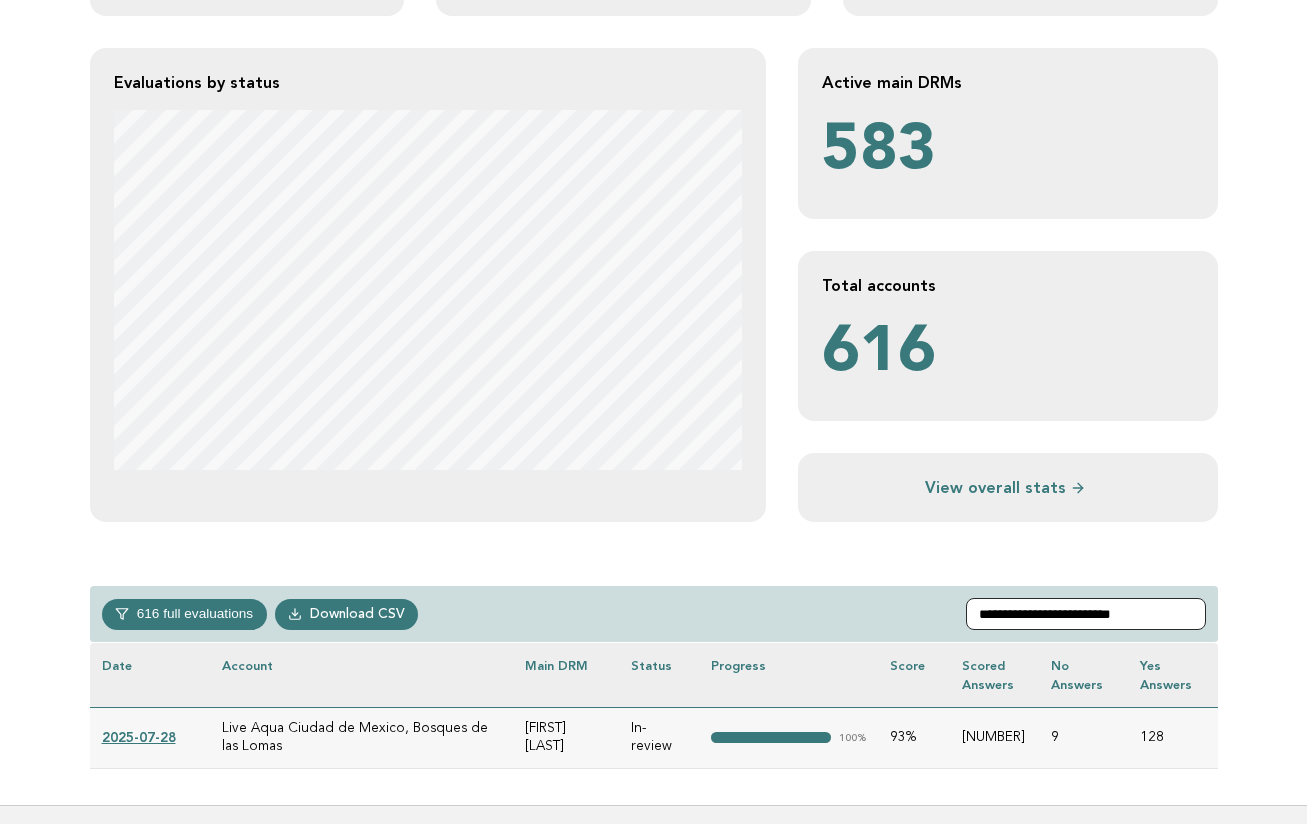 type on "**********" 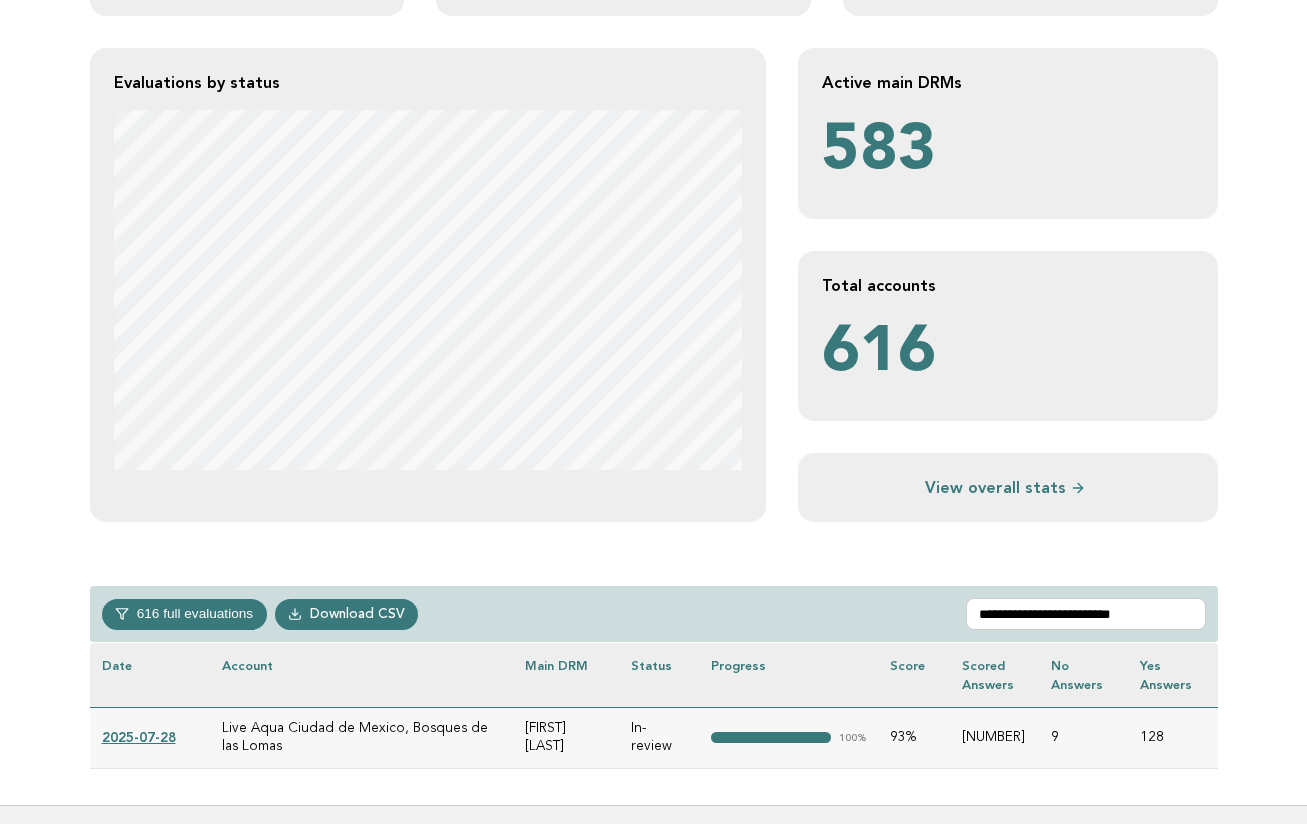click on "2025-07-28" at bounding box center [139, 737] 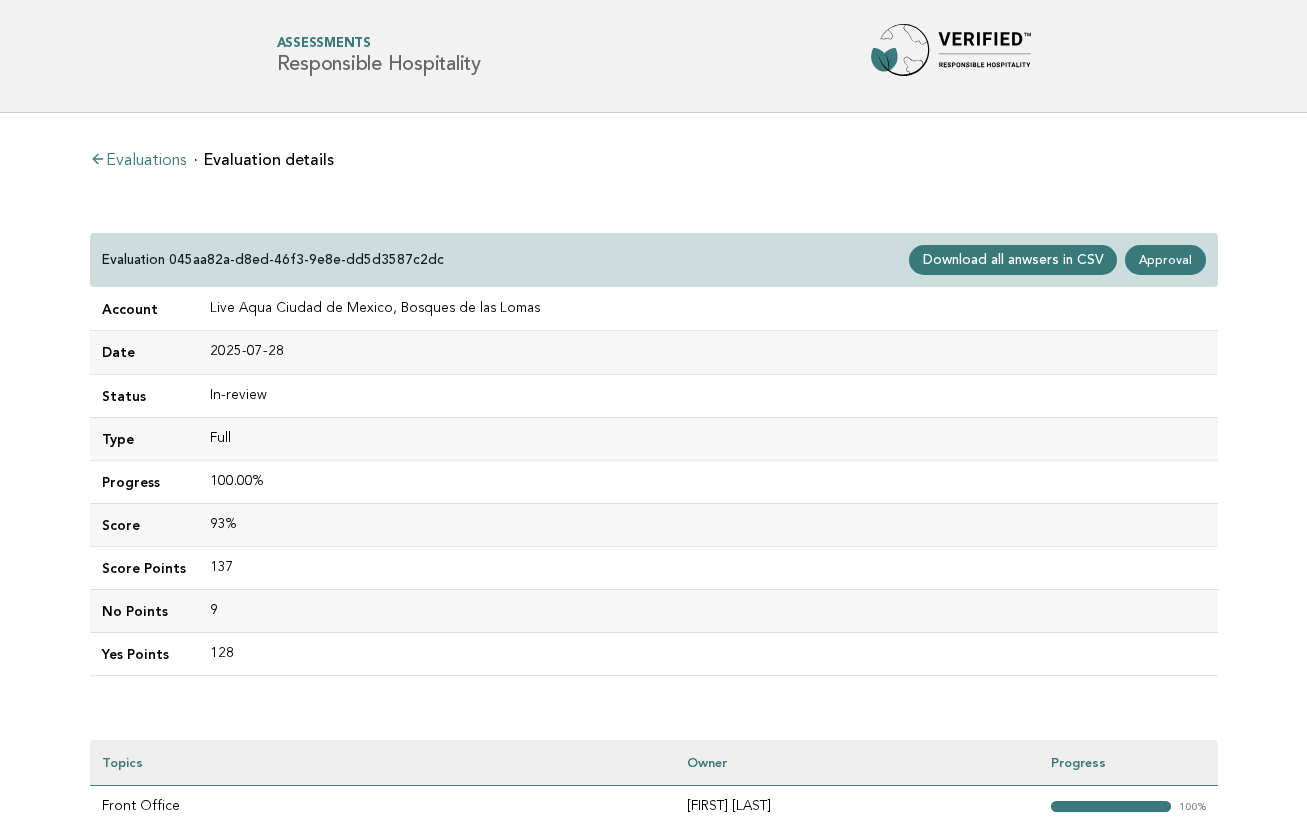 scroll, scrollTop: 0, scrollLeft: 0, axis: both 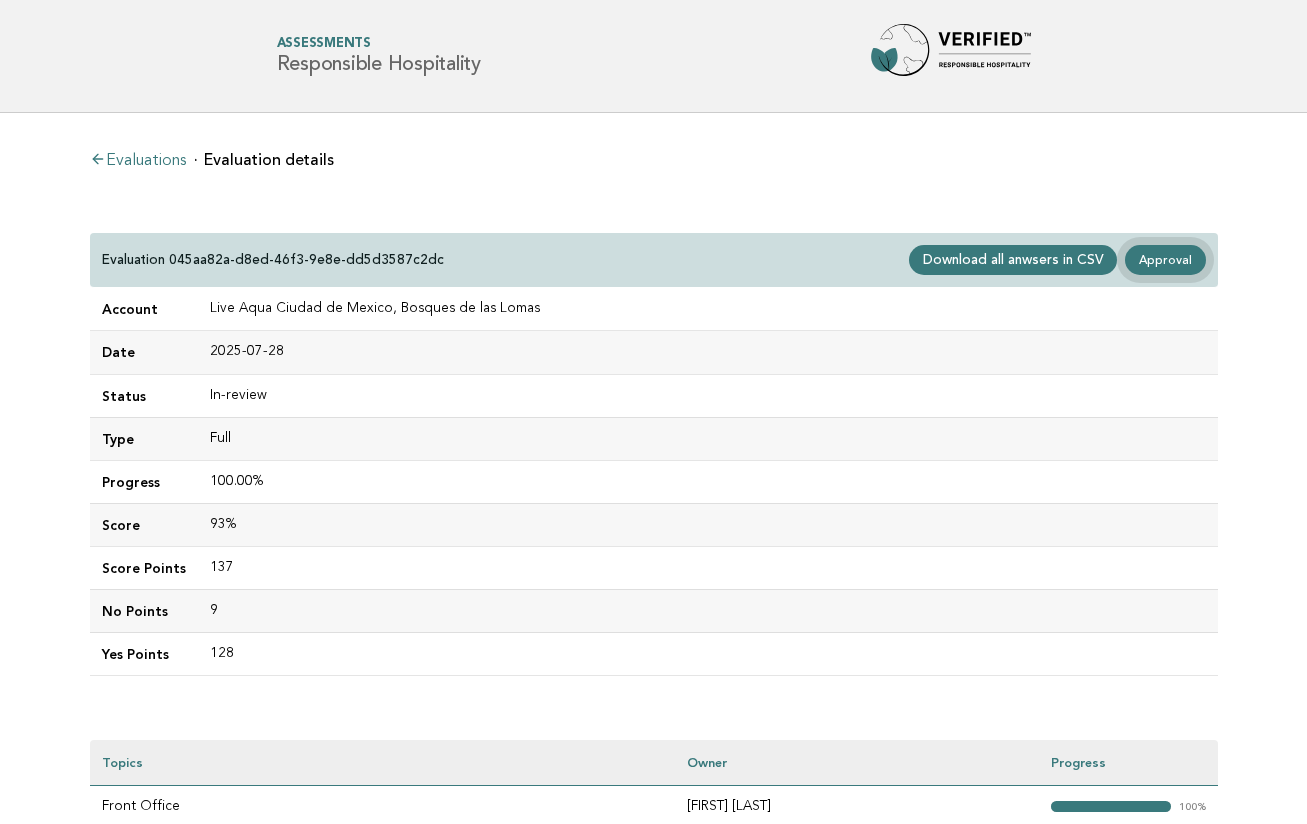 click on "Approval" at bounding box center [1165, 260] 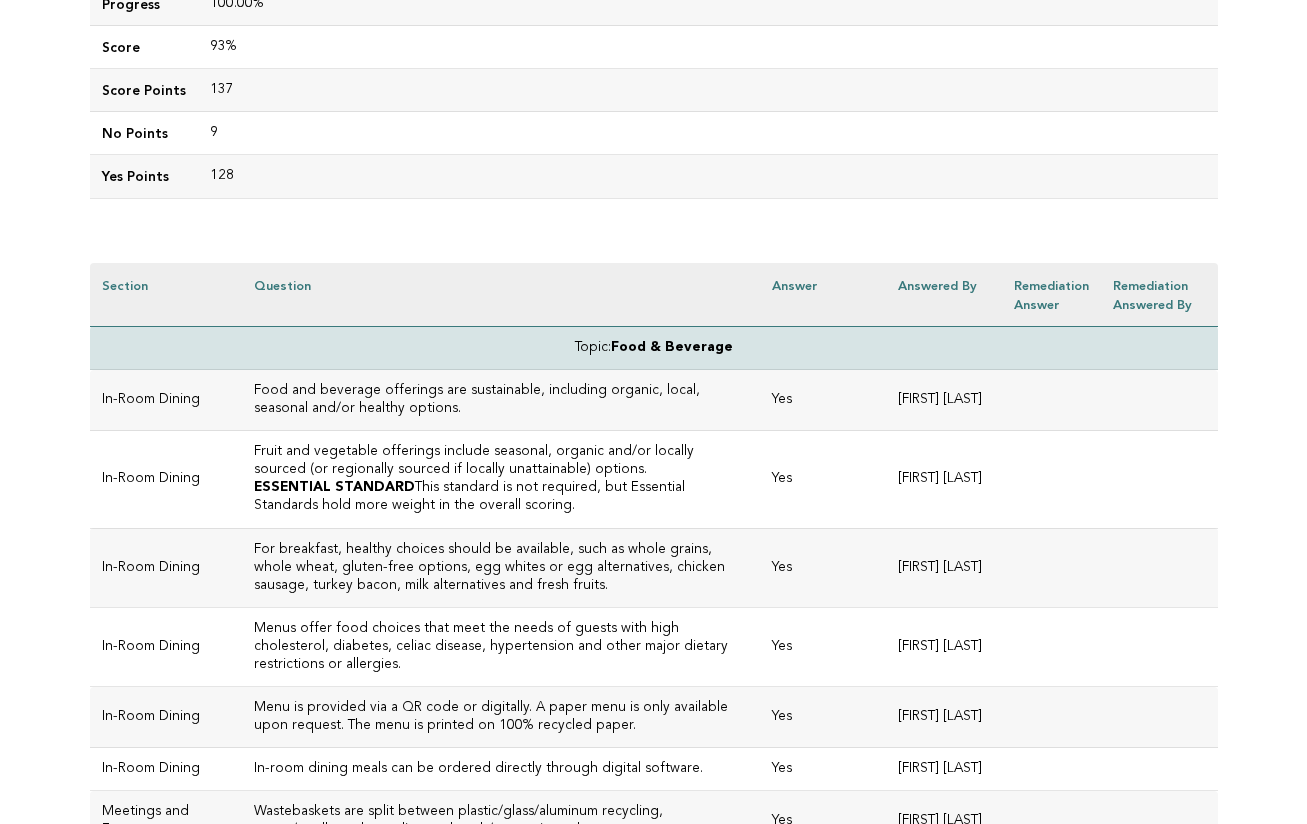 scroll, scrollTop: 342, scrollLeft: 0, axis: vertical 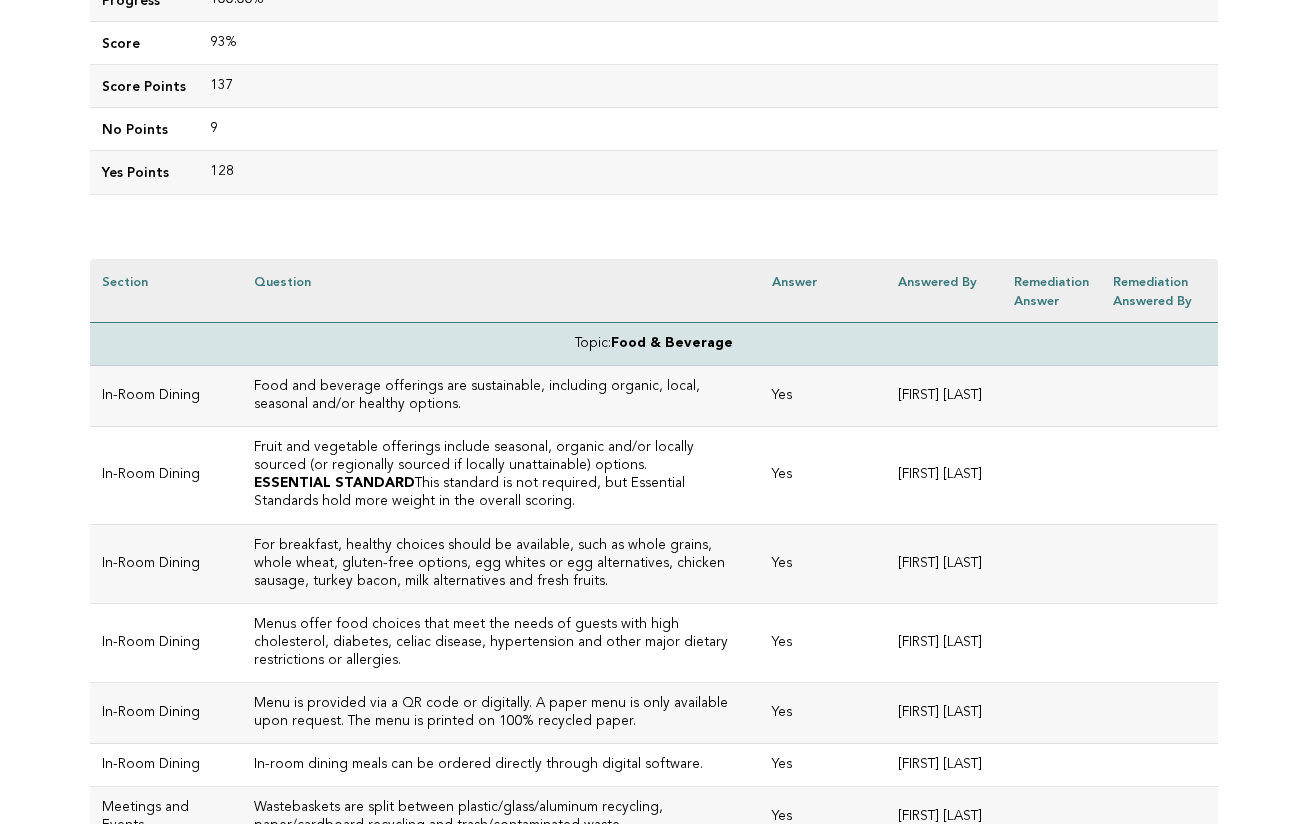 click on "ESSENTIAL STANDARD
This standard is not required, but Essential Standards hold more weight in the overall scoring." at bounding box center [501, 493] 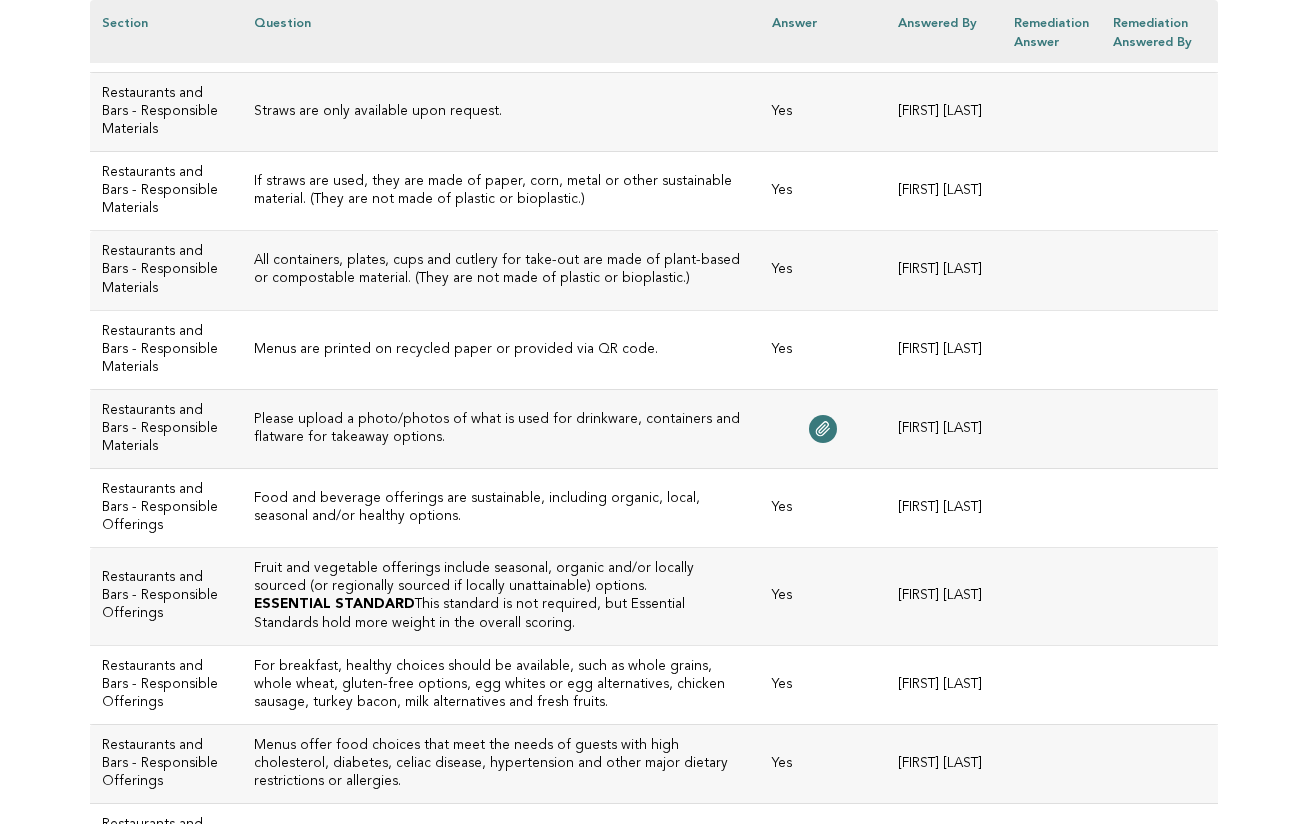 scroll, scrollTop: 1640, scrollLeft: 0, axis: vertical 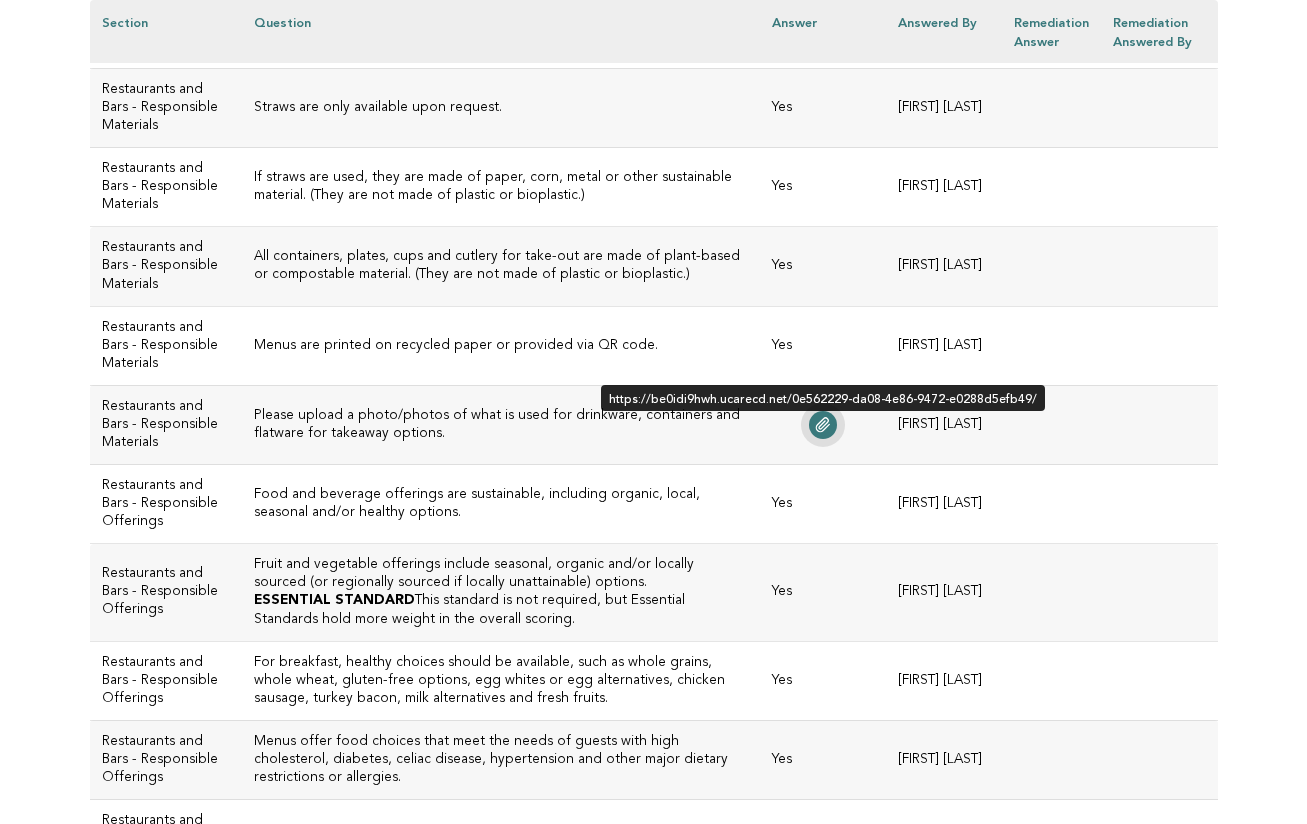 click 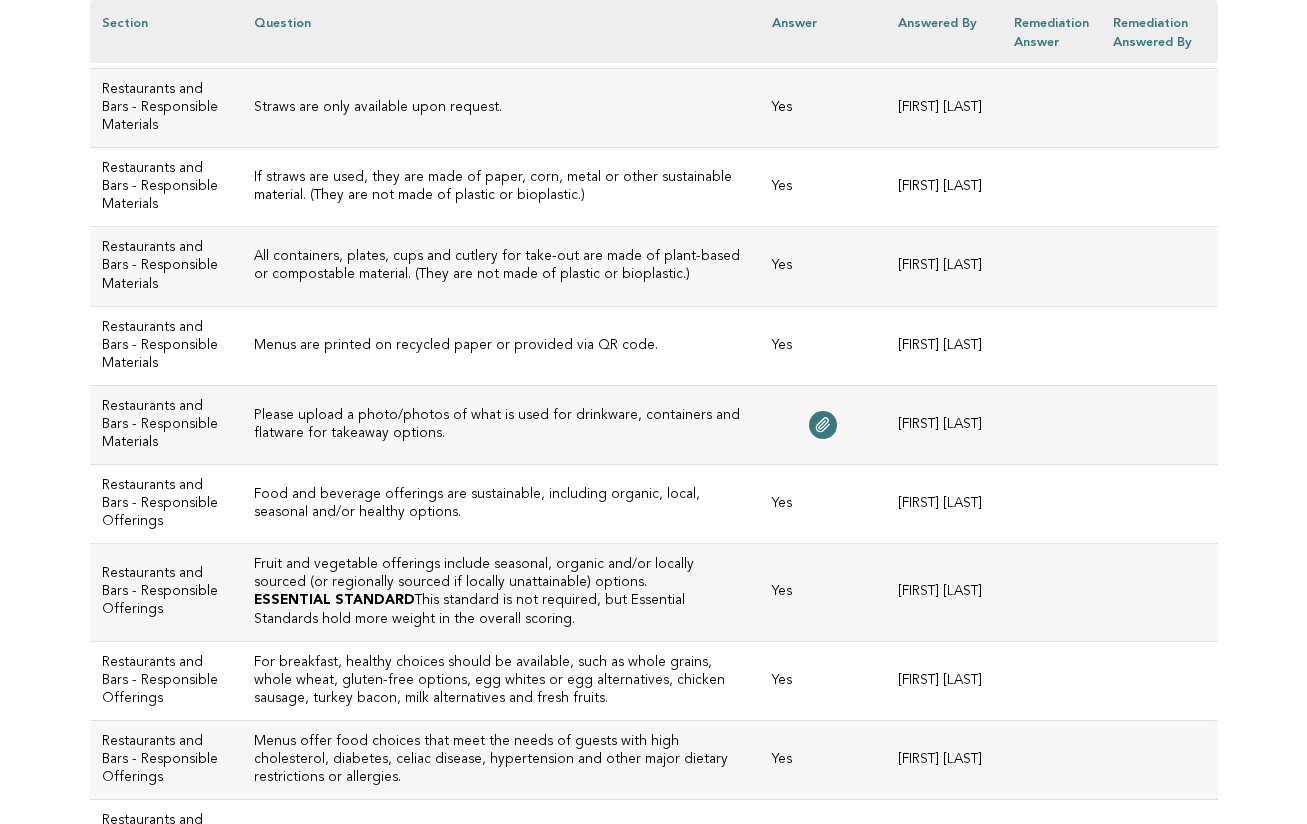 click on "Please upload a photo/photos of what is used for drinkware, containers and flatware for takeaway options." at bounding box center (501, 425) 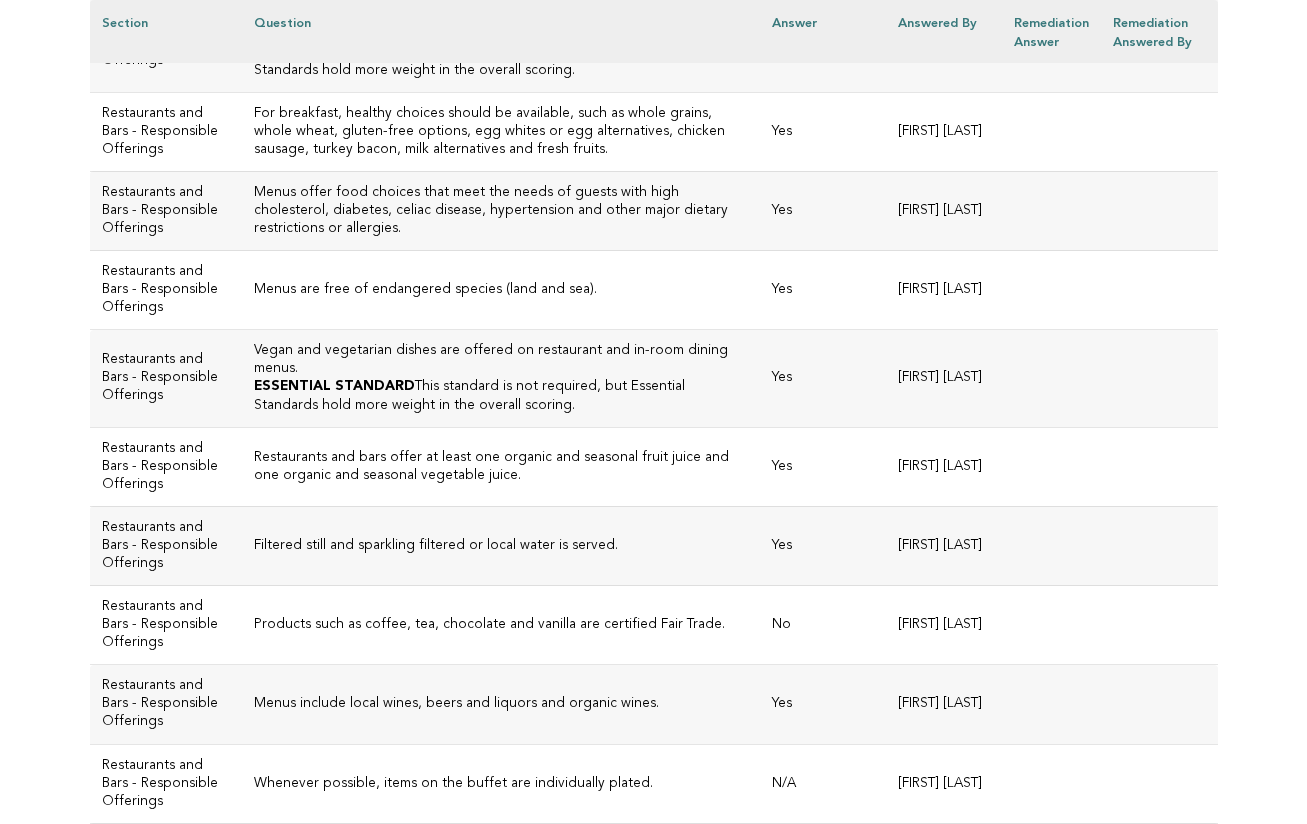 scroll, scrollTop: 2196, scrollLeft: 0, axis: vertical 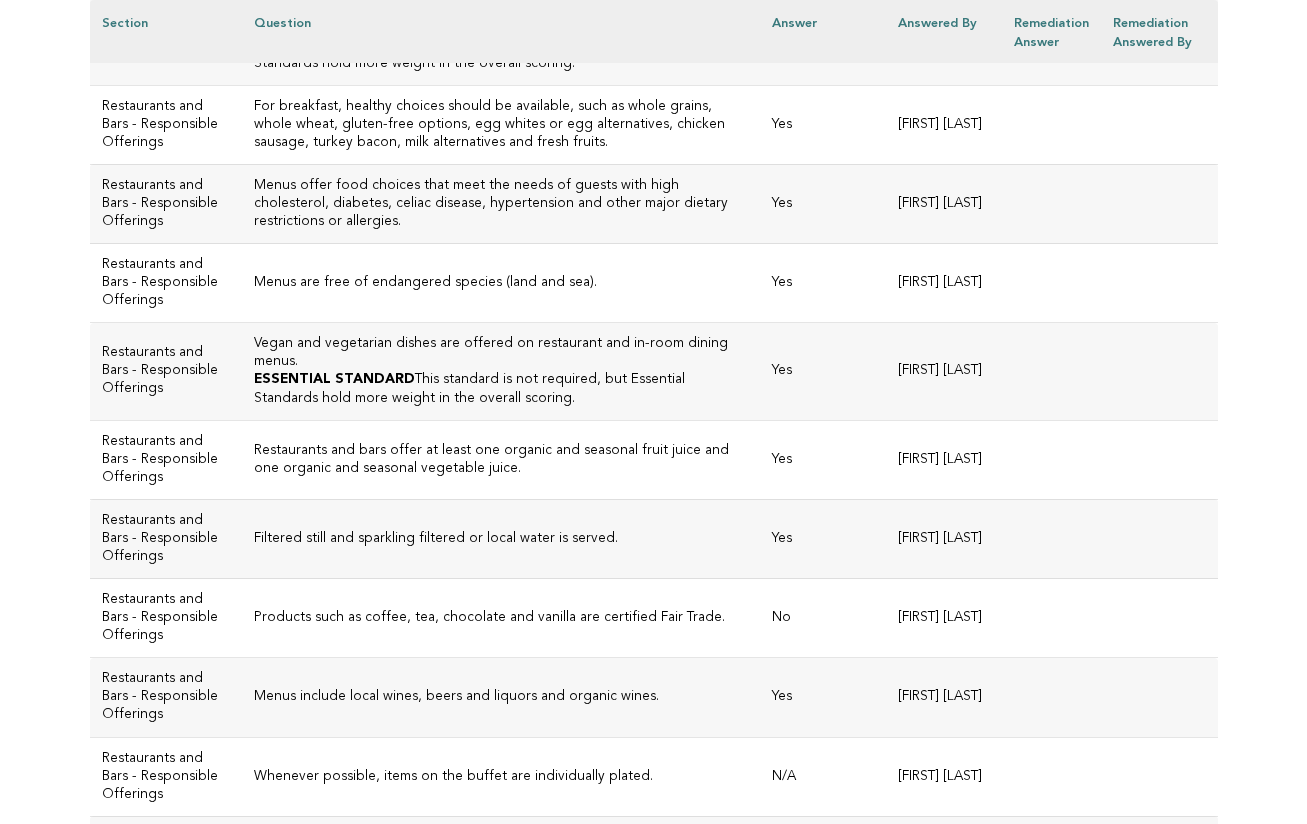 click on "Vegan and vegetarian dishes are offered on restaurant and in-room dining menus.
ESSENTIAL STANDARD
This standard is not required, but Essential Standards hold more weight in the overall scoring." at bounding box center [501, 371] 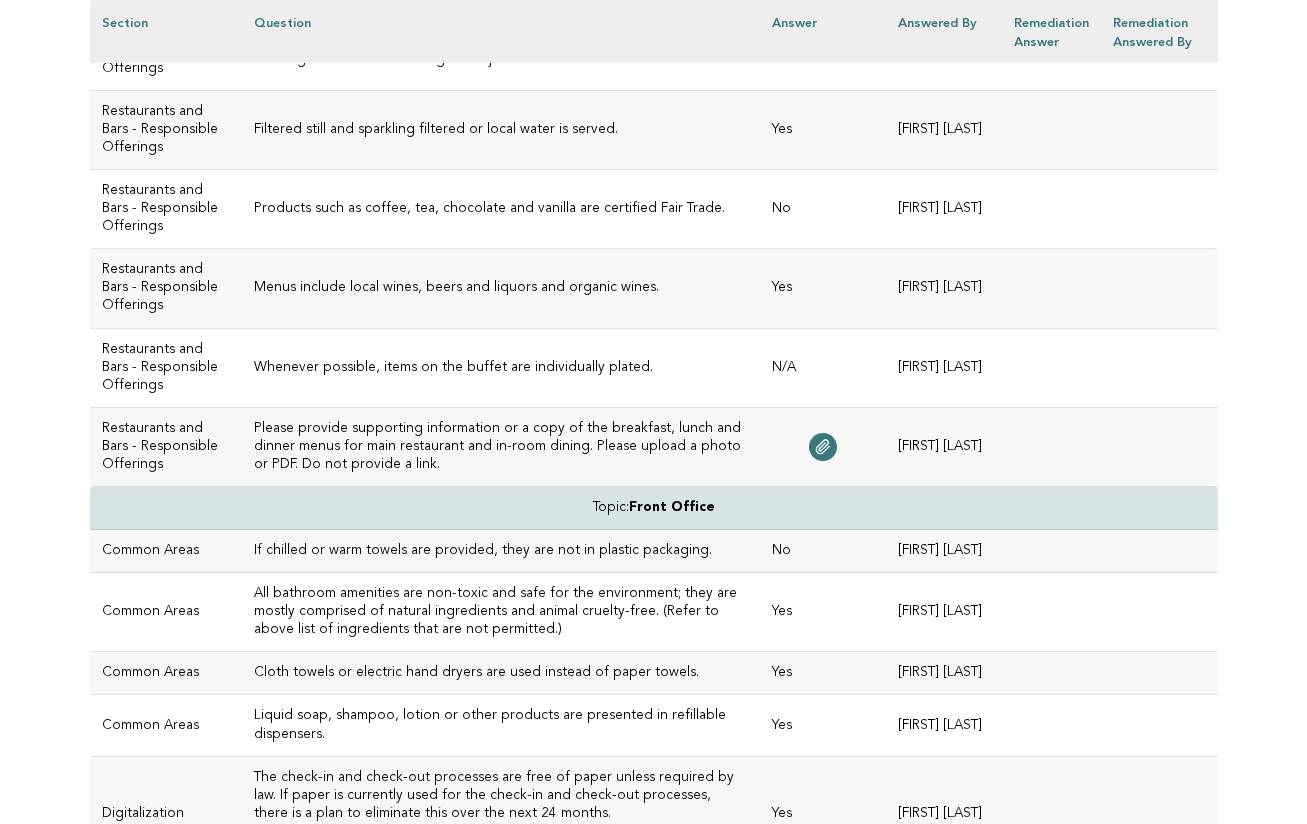 scroll, scrollTop: 2626, scrollLeft: 0, axis: vertical 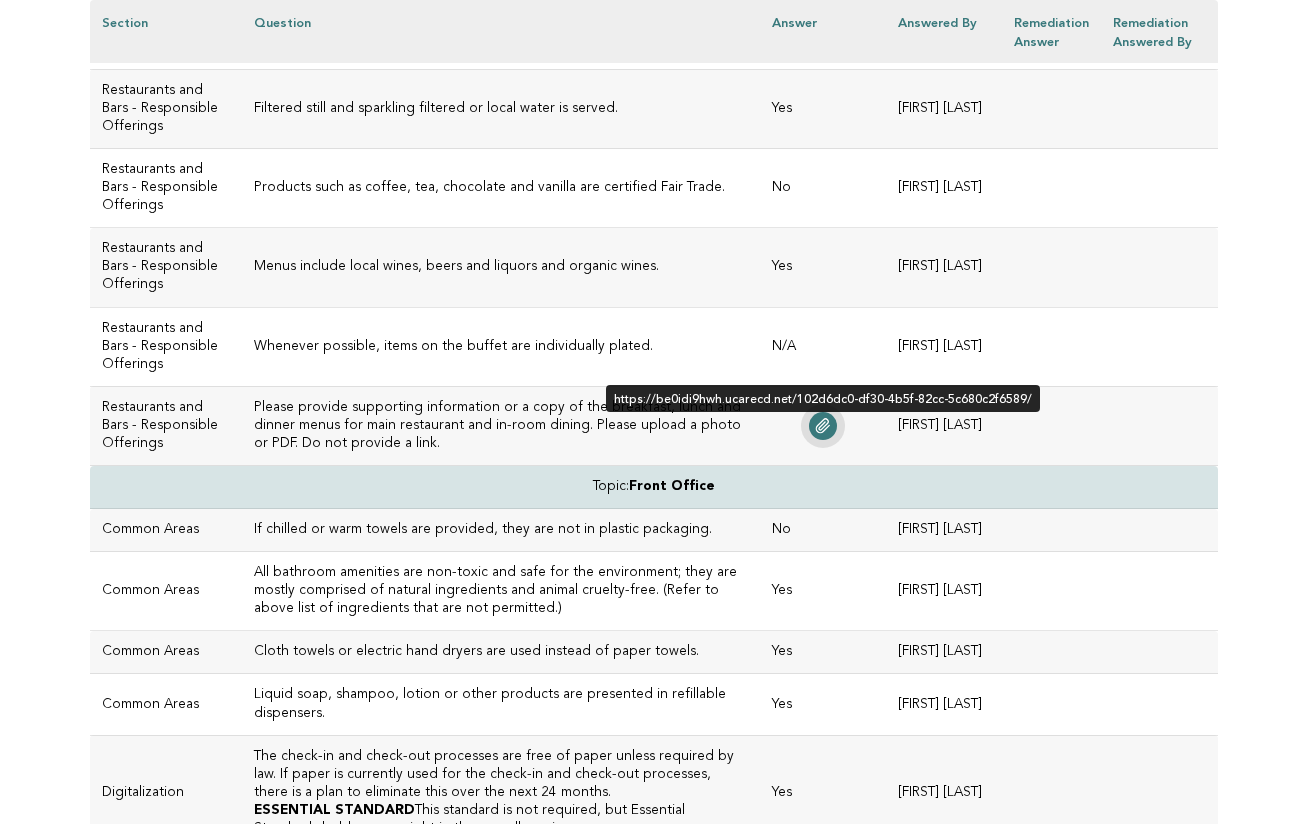 click at bounding box center (823, 426) 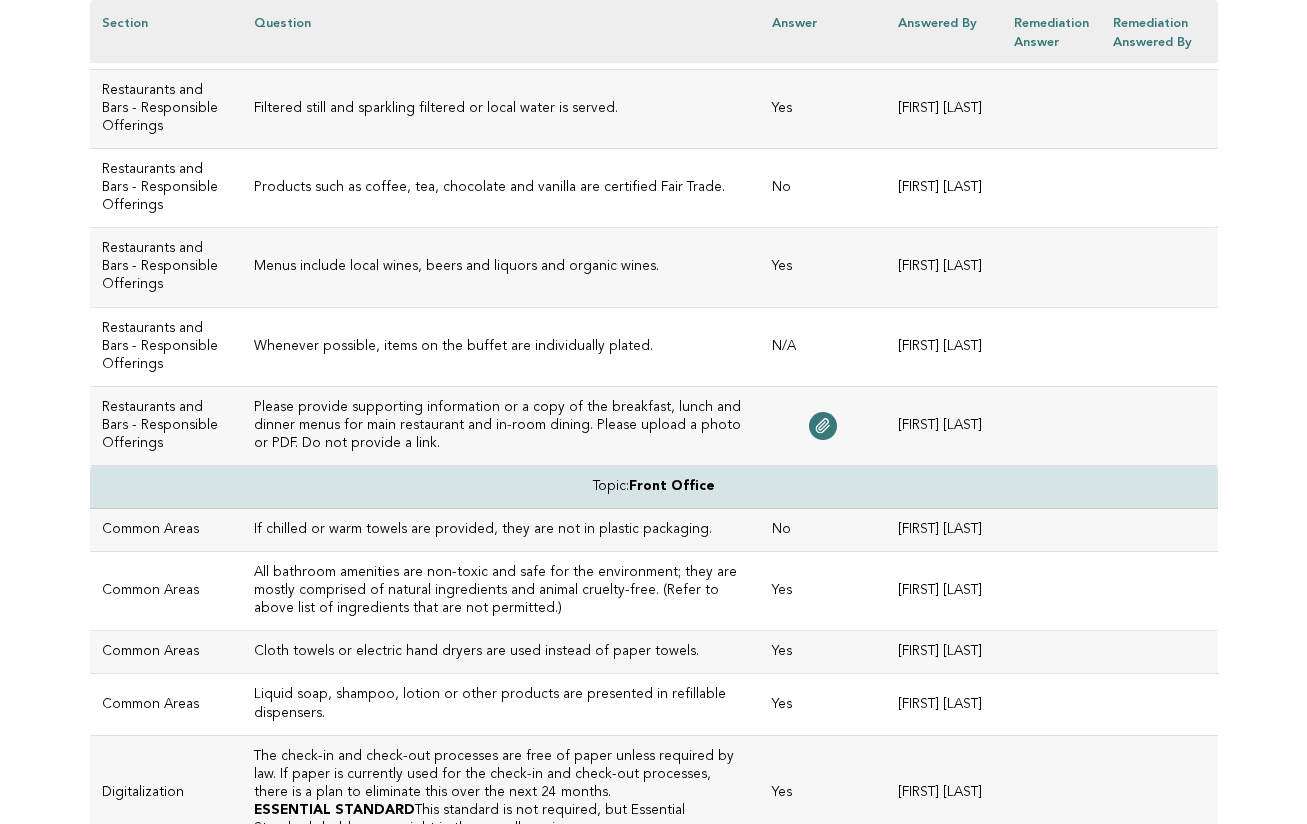 click on "Please provide supporting information or a copy of the breakfast, lunch and dinner menus for main restaurant and in-room dining. Please upload a photo or PDF. Do not provide a link." at bounding box center [501, 426] 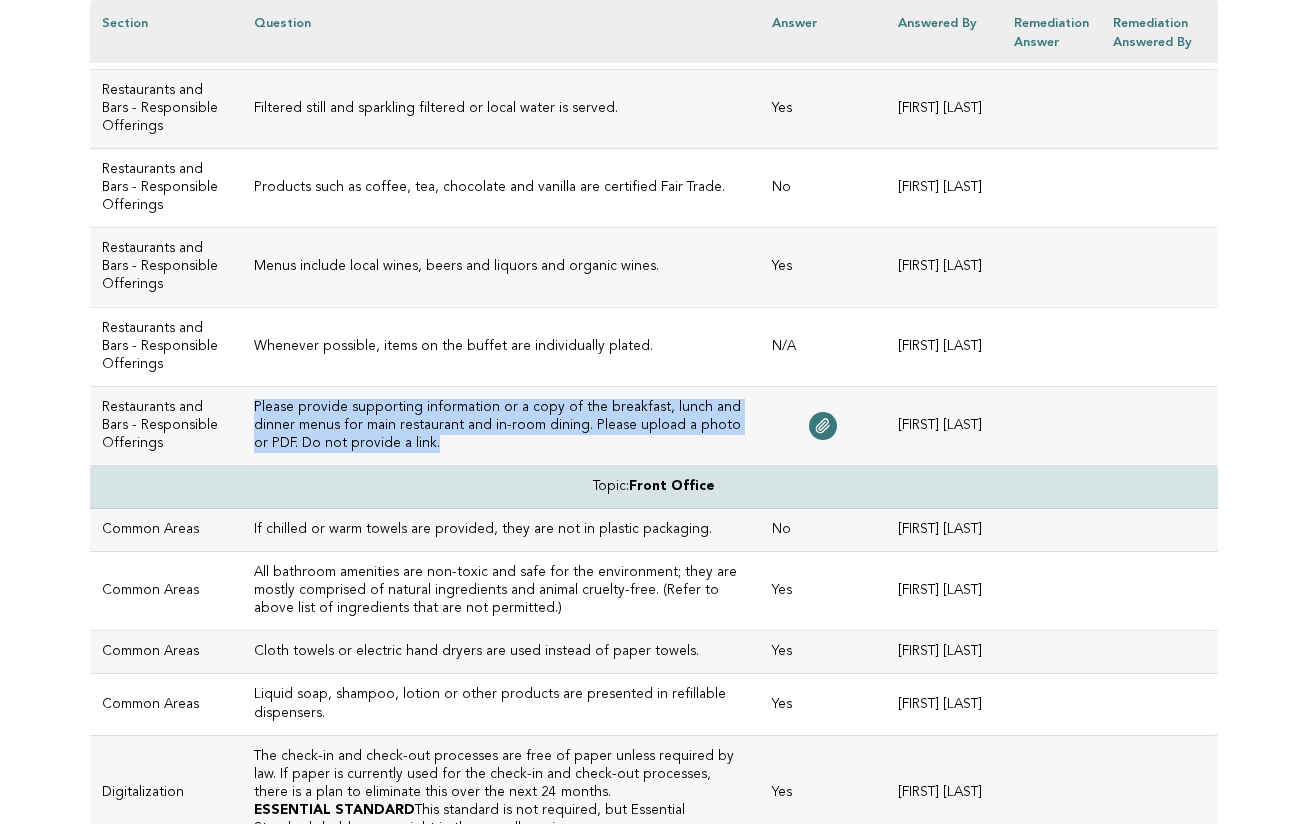 drag, startPoint x: 311, startPoint y: 691, endPoint x: 223, endPoint y: 657, distance: 94.33981 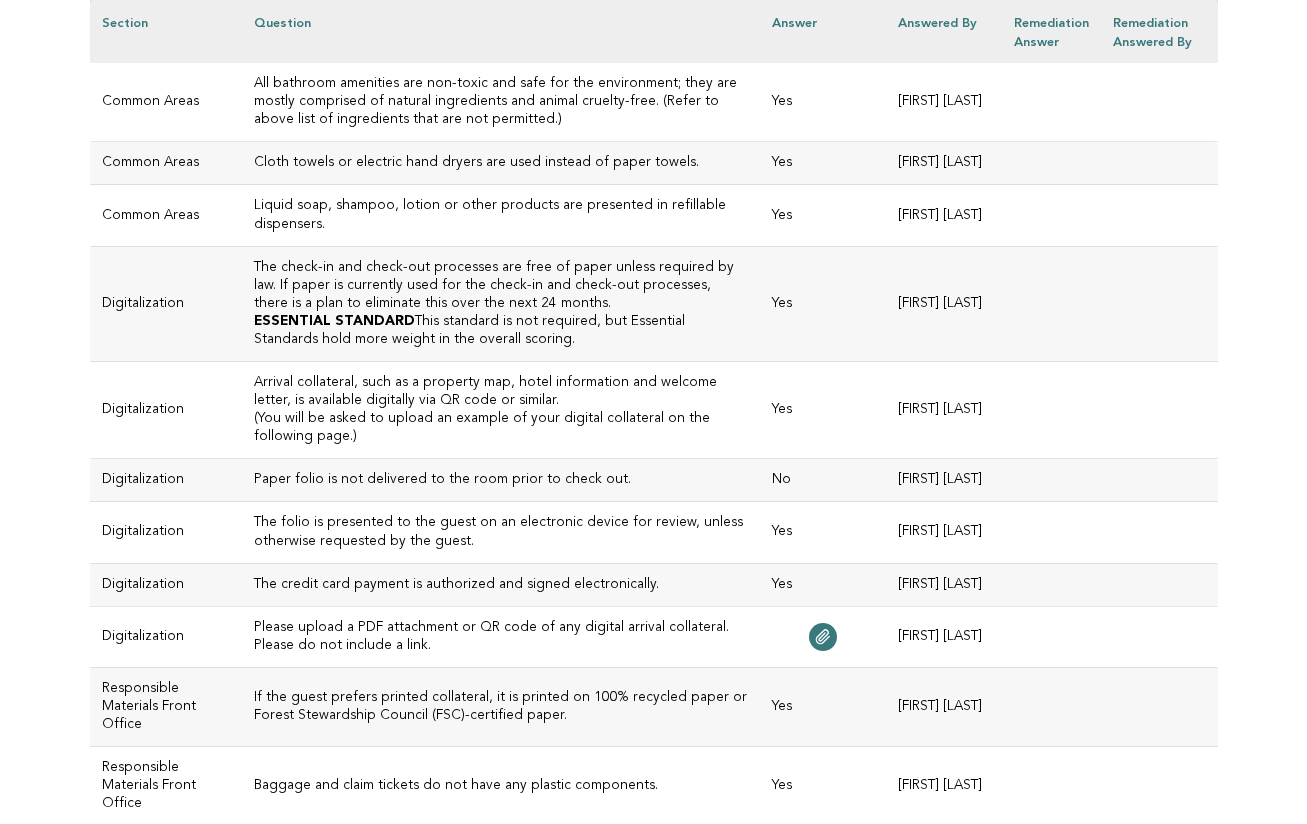 scroll, scrollTop: 3145, scrollLeft: 0, axis: vertical 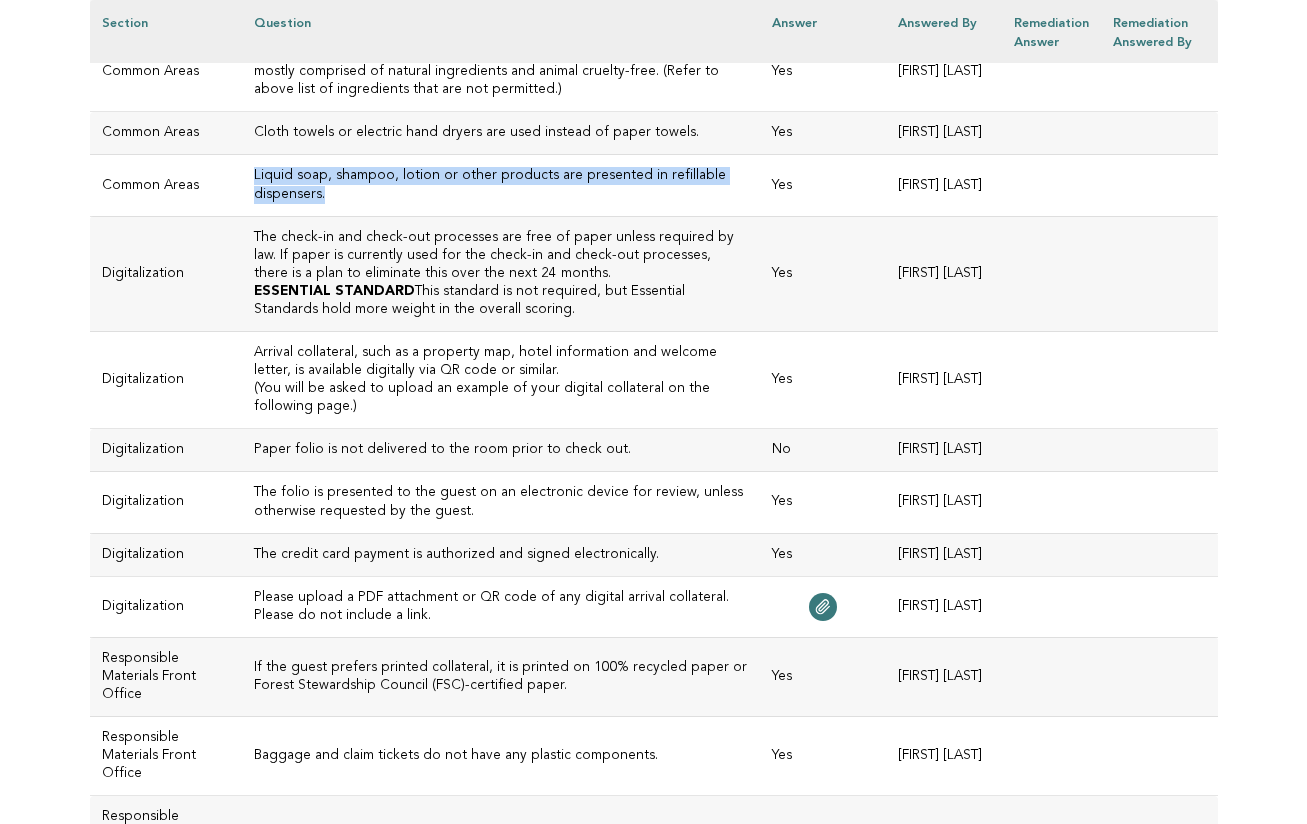 drag, startPoint x: 747, startPoint y: 436, endPoint x: 243, endPoint y: 427, distance: 504.08035 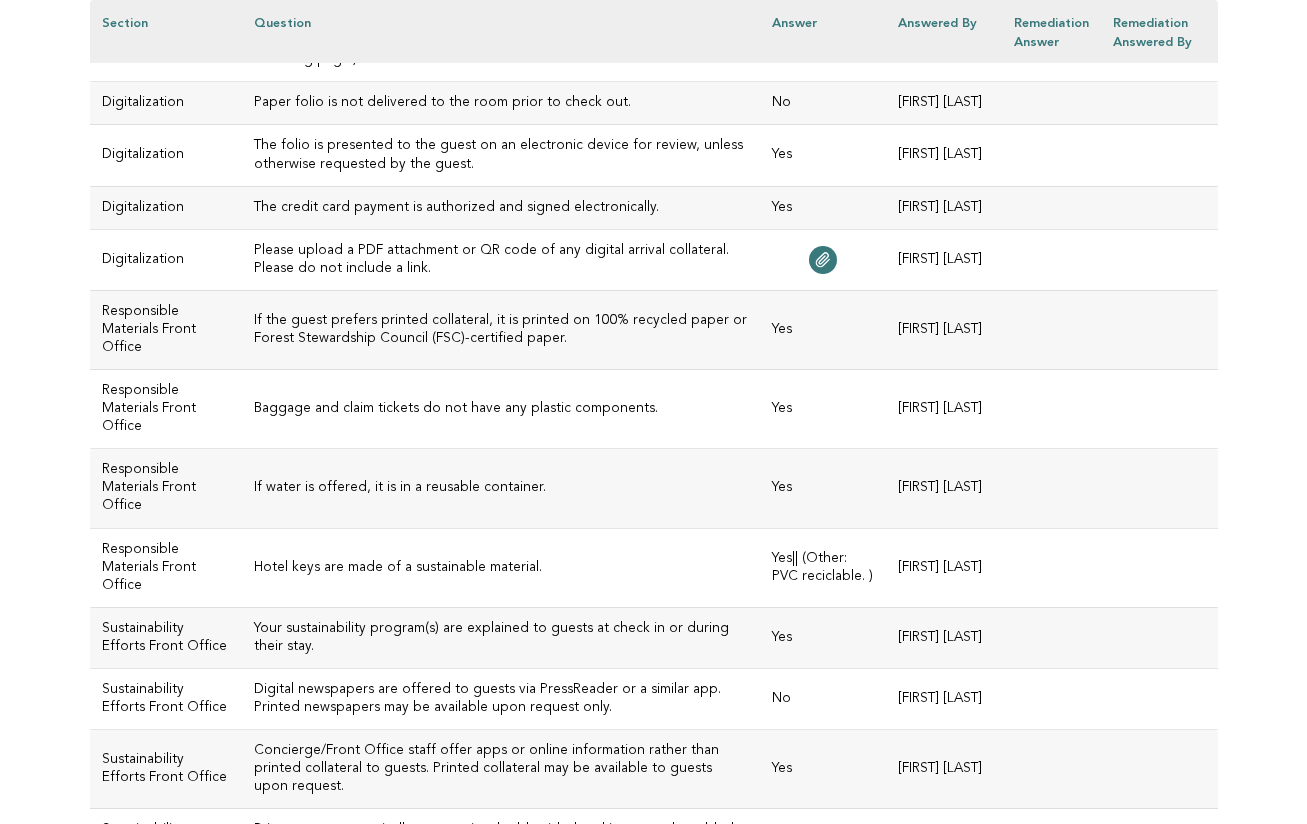 scroll, scrollTop: 3529, scrollLeft: 0, axis: vertical 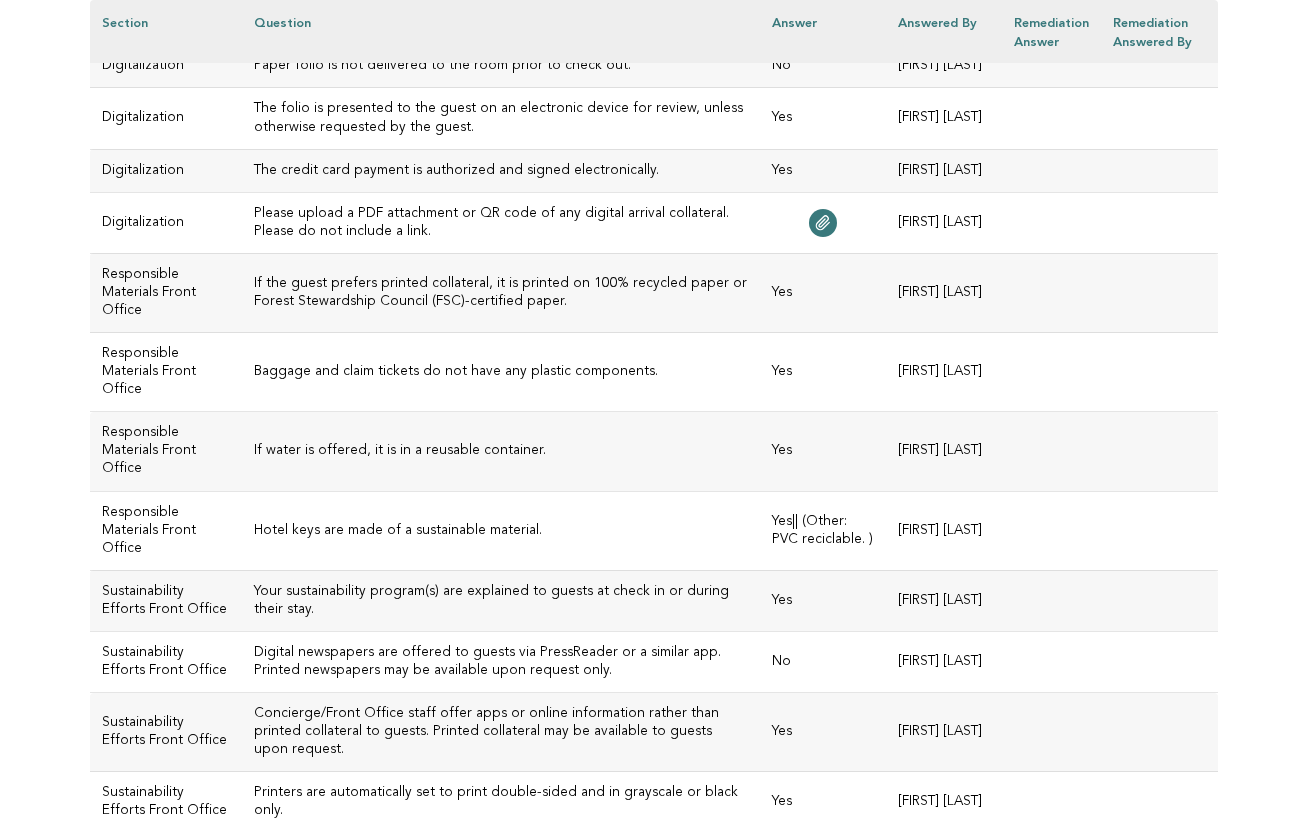 click on "Paper folio is not delivered to the room prior to check out." at bounding box center [501, 66] 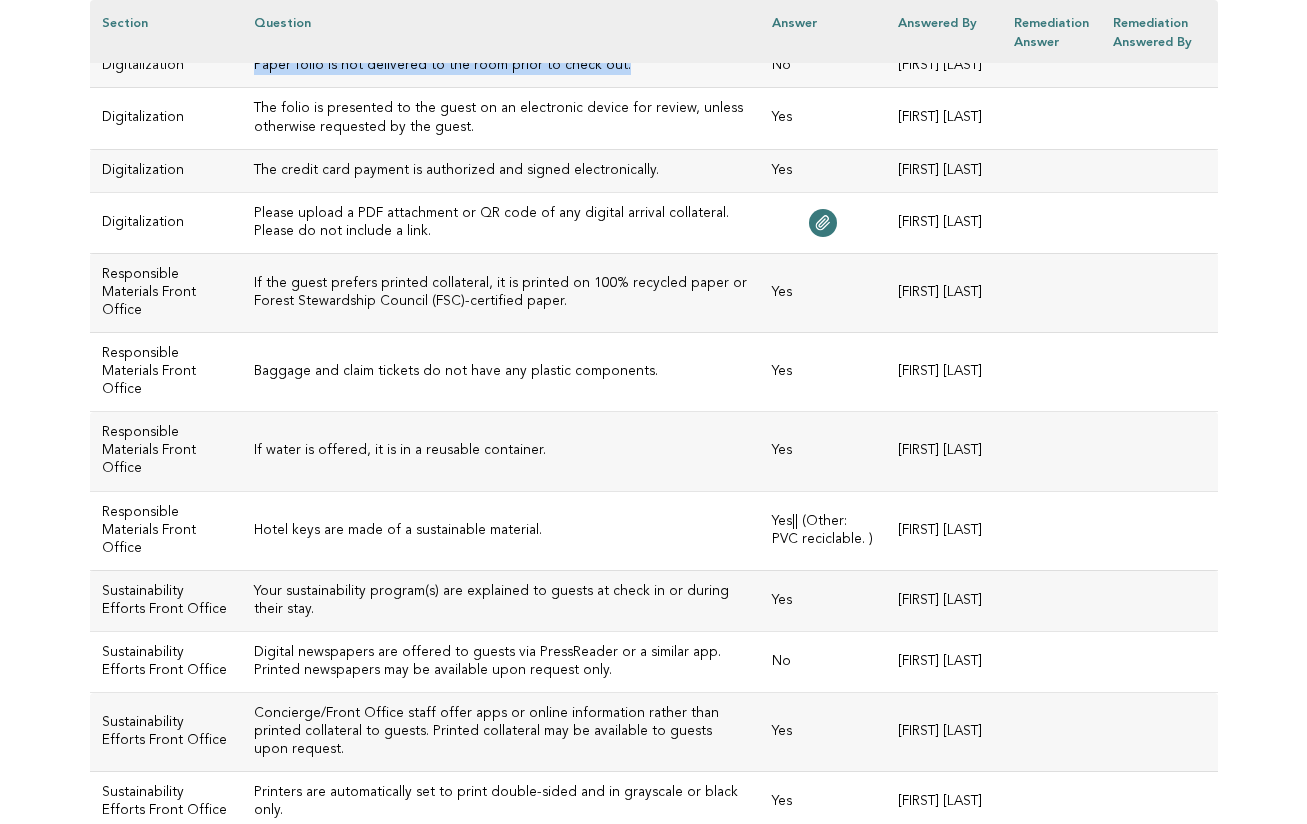 drag, startPoint x: 585, startPoint y: 314, endPoint x: 216, endPoint y: 307, distance: 369.06638 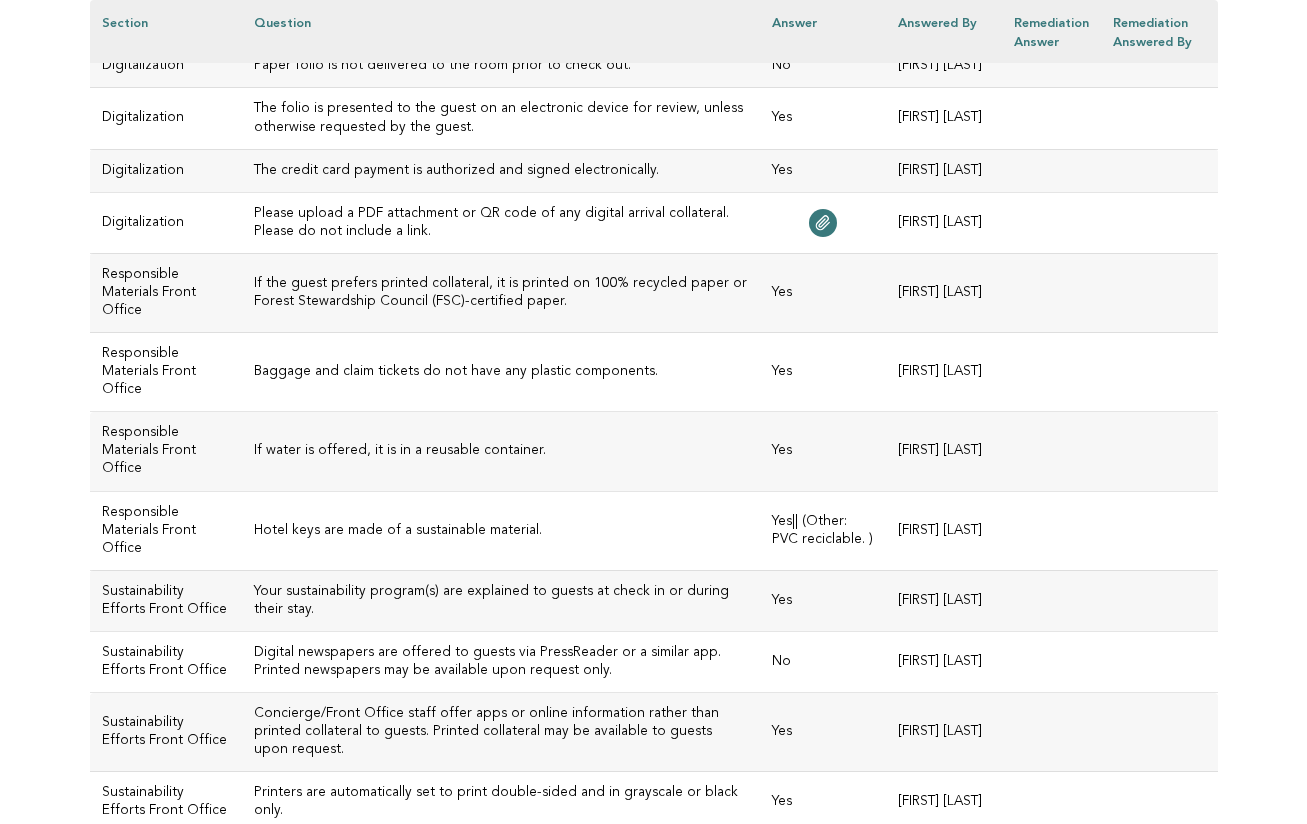 click on "The credit card payment is authorized and signed electronically." at bounding box center [501, 171] 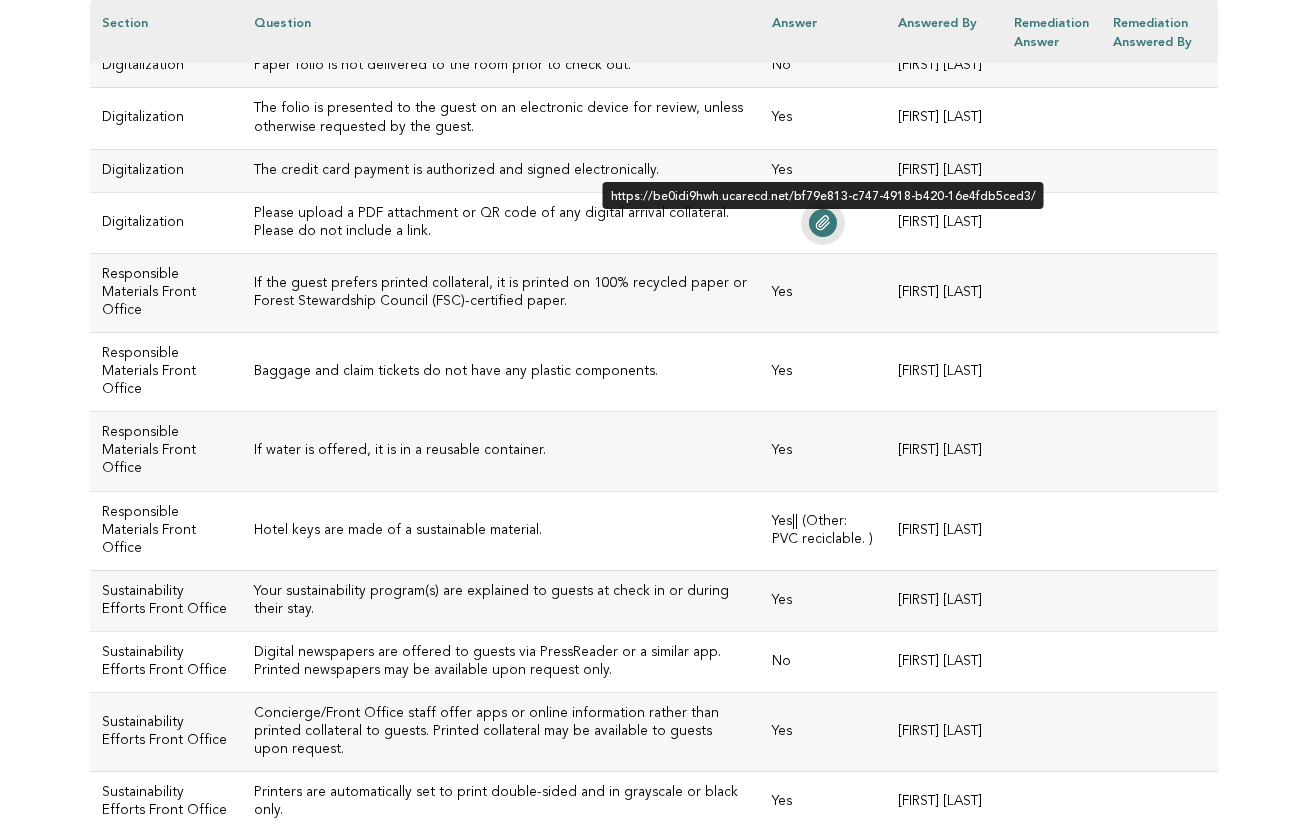 click 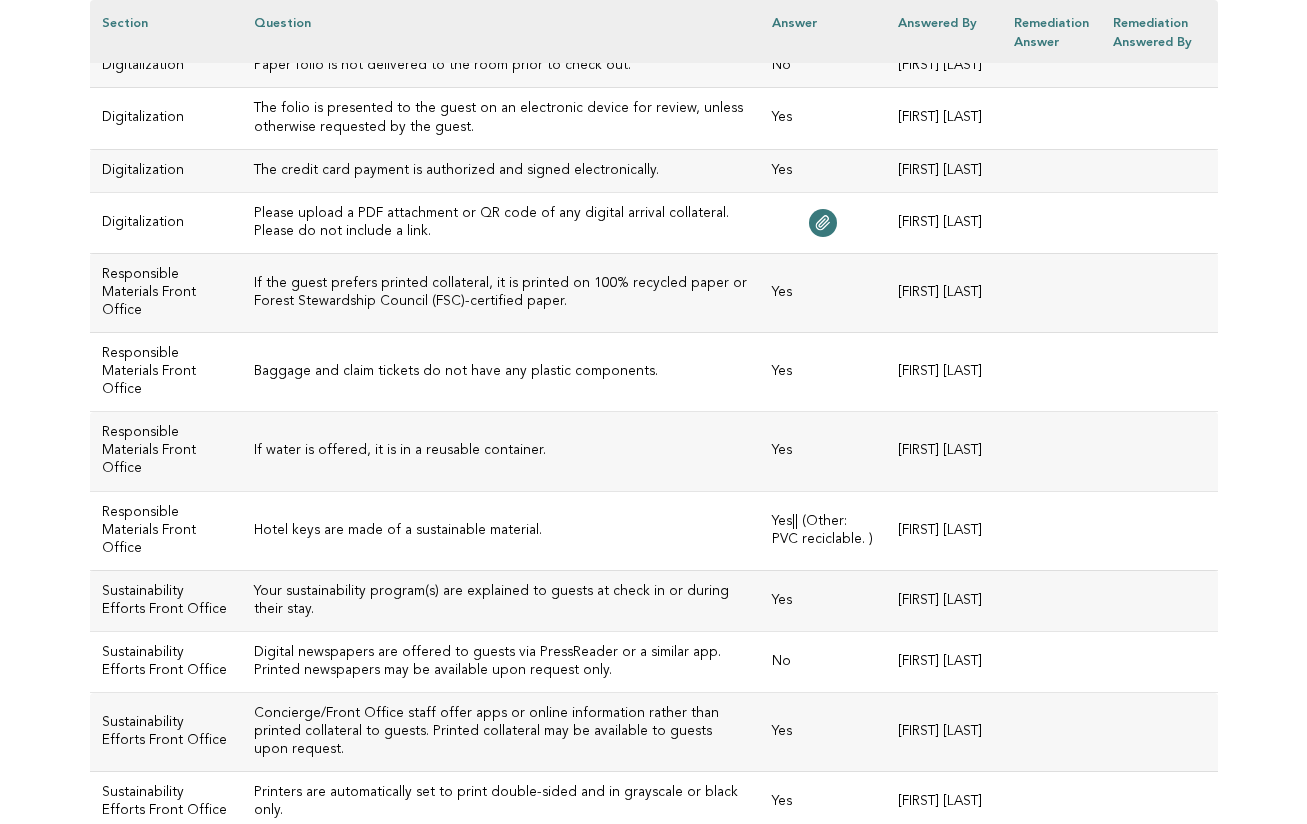 click on "Please upload a PDF attachment or QR code of any digital arrival collateral. Please do not include a link." at bounding box center (501, 223) 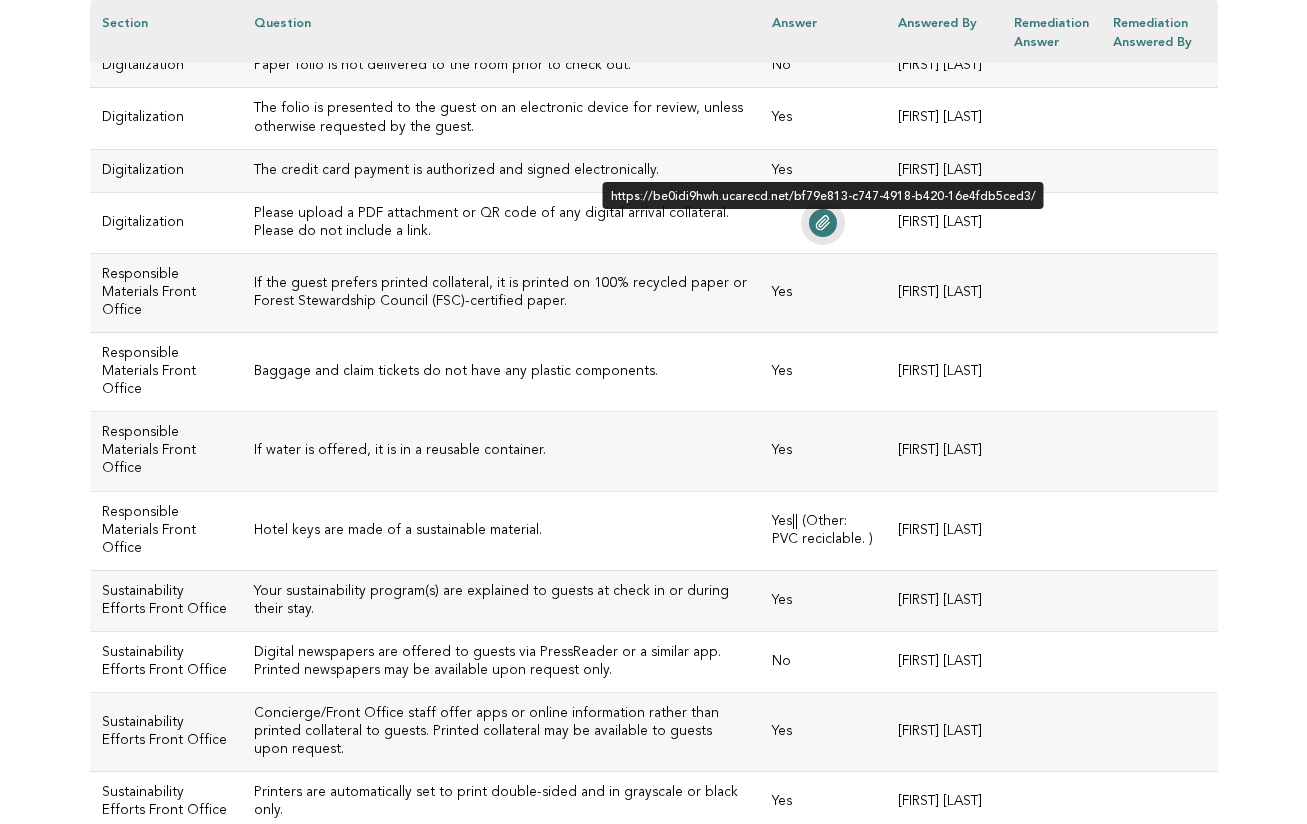 click 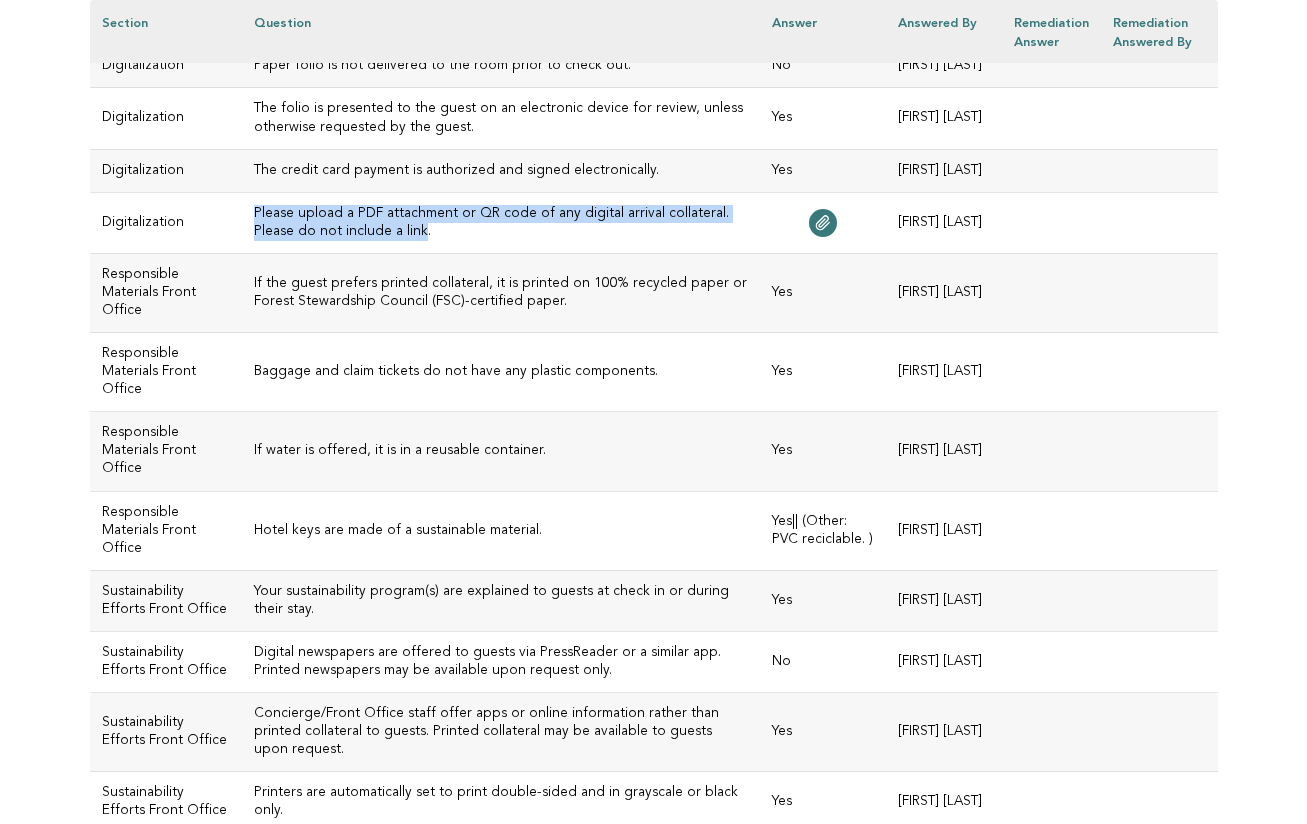 drag, startPoint x: 323, startPoint y: 471, endPoint x: 212, endPoint y: 447, distance: 113.56496 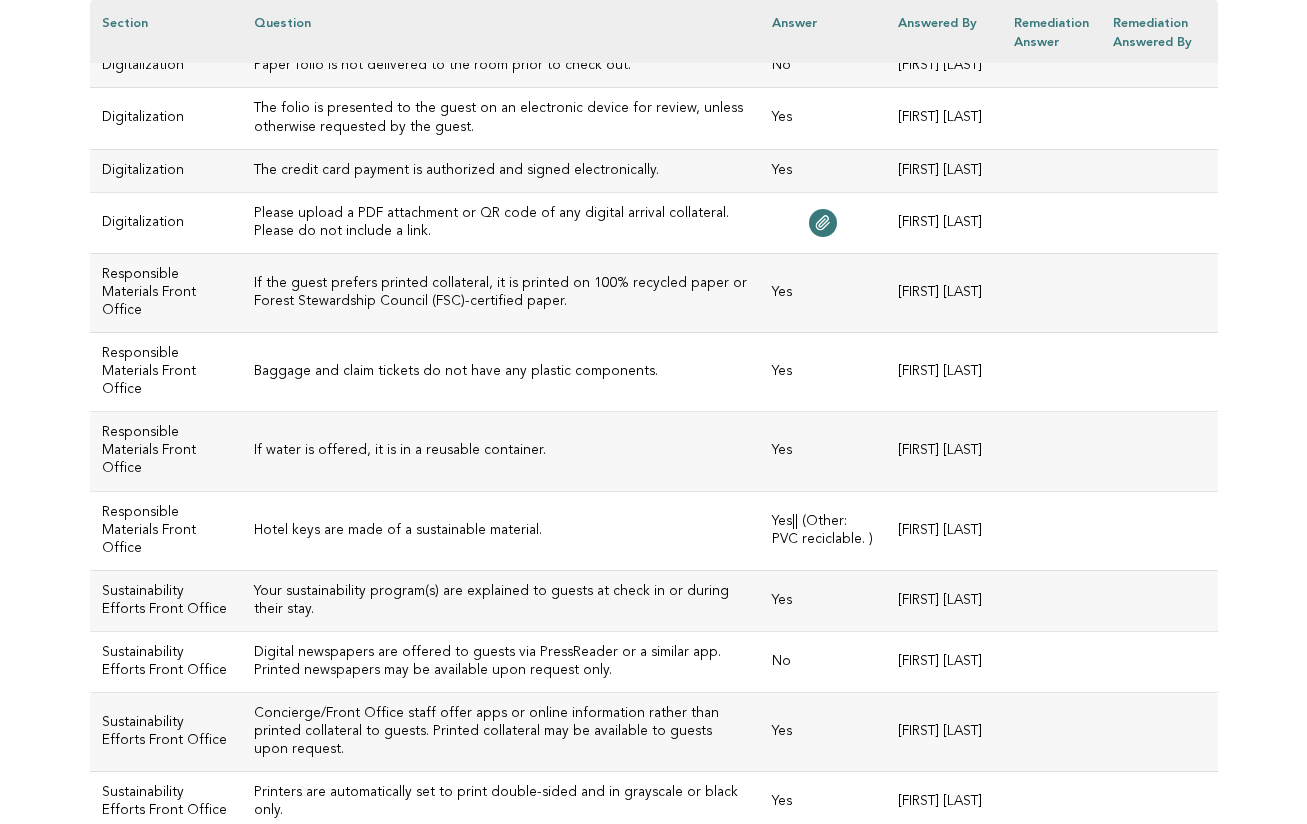 click on "Please upload a PDF attachment or QR code of any digital arrival collateral. Please do not include a link." at bounding box center [501, 223] 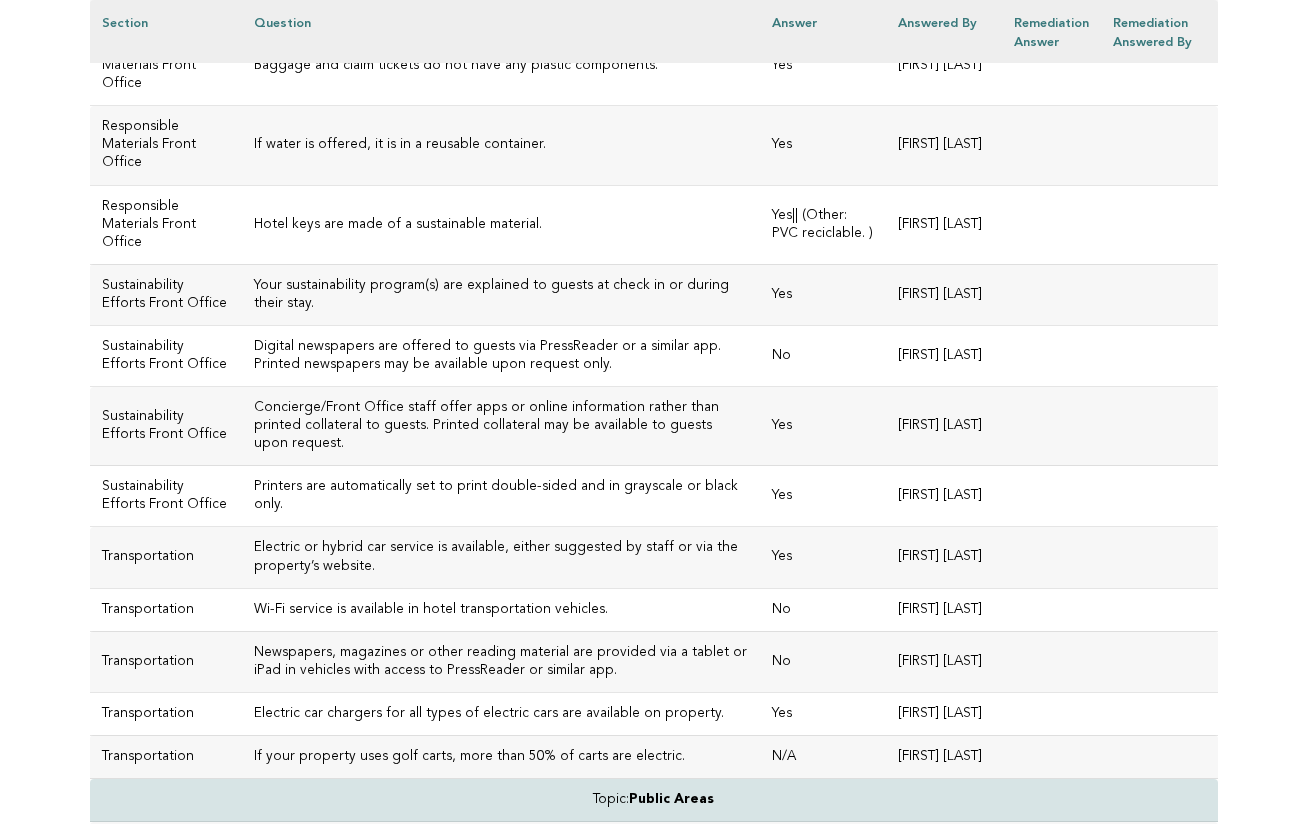 scroll, scrollTop: 3843, scrollLeft: 0, axis: vertical 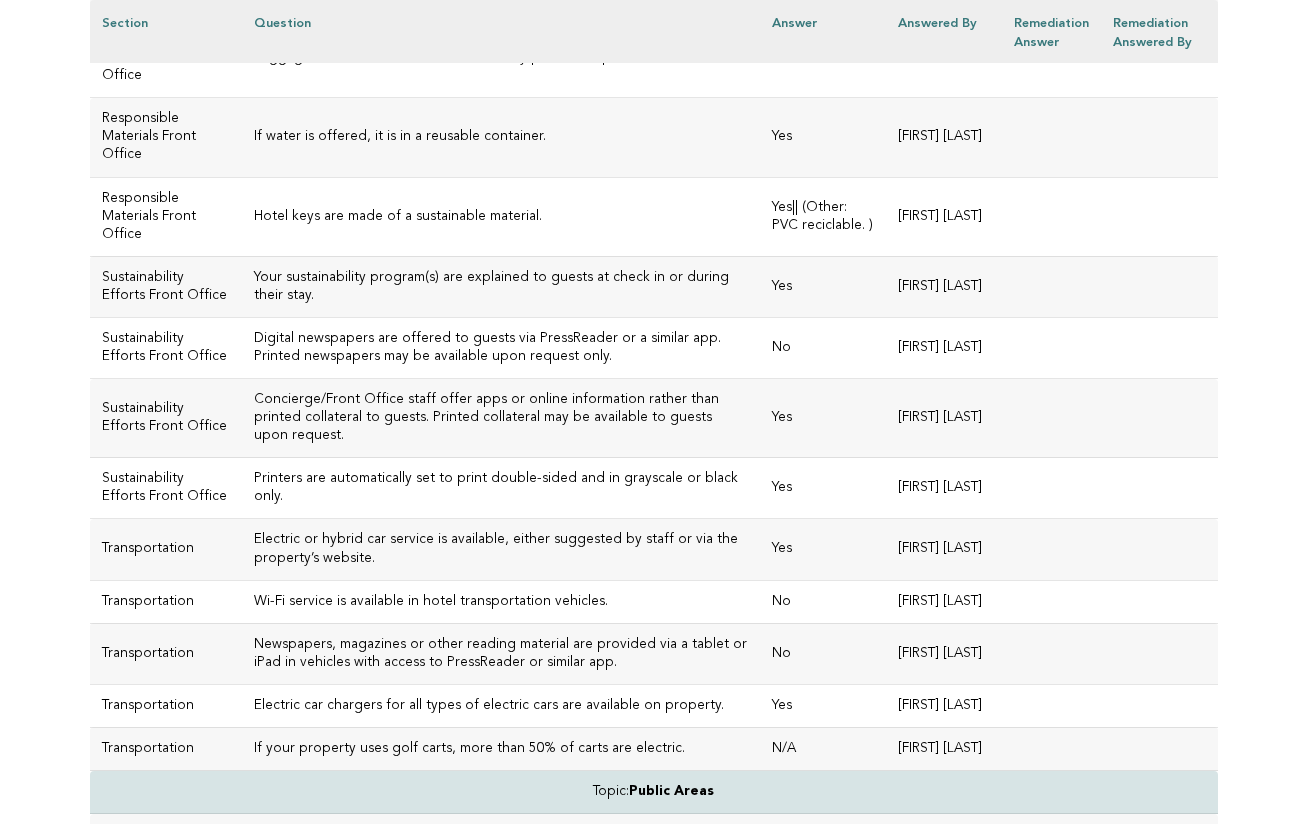 click on "If water is offered, it is in a reusable container." at bounding box center (501, 137) 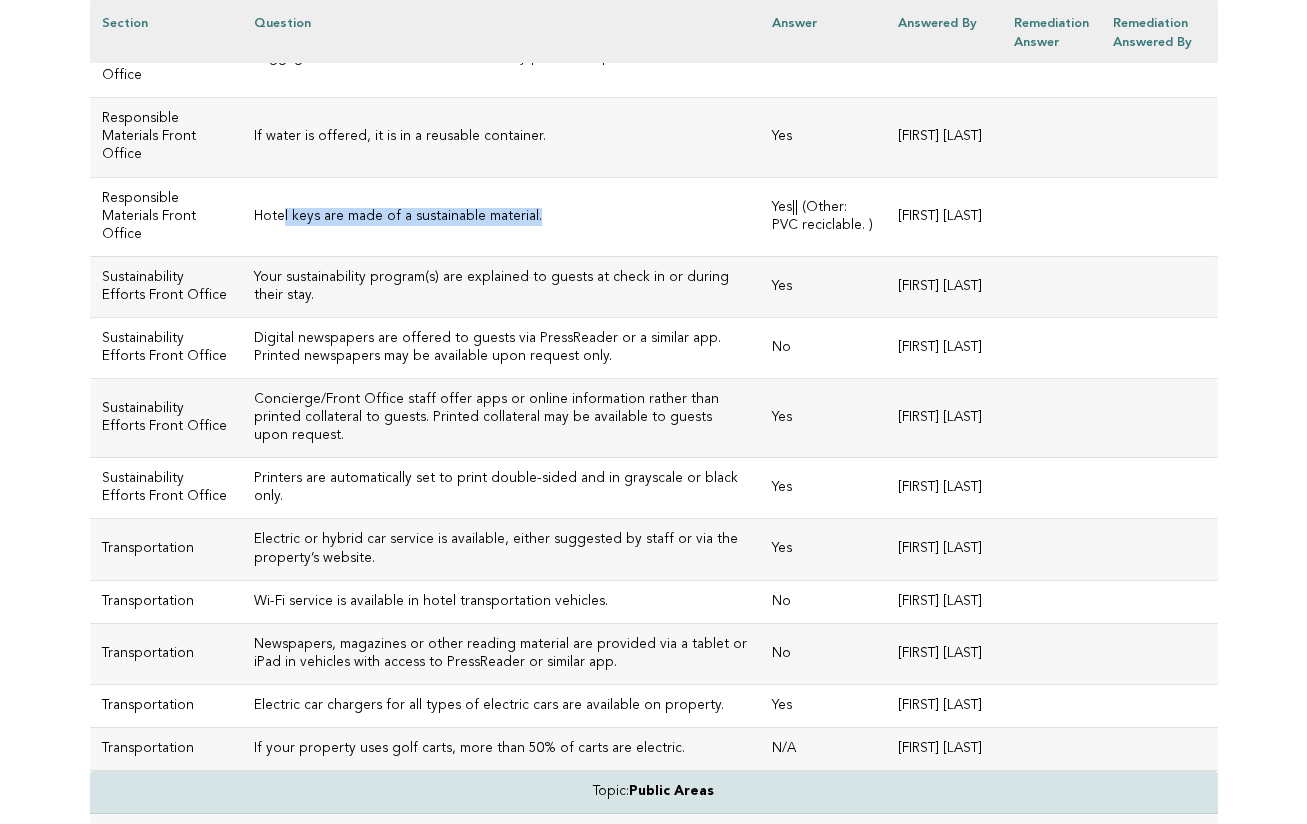 drag, startPoint x: 502, startPoint y: 455, endPoint x: 248, endPoint y: 455, distance: 254 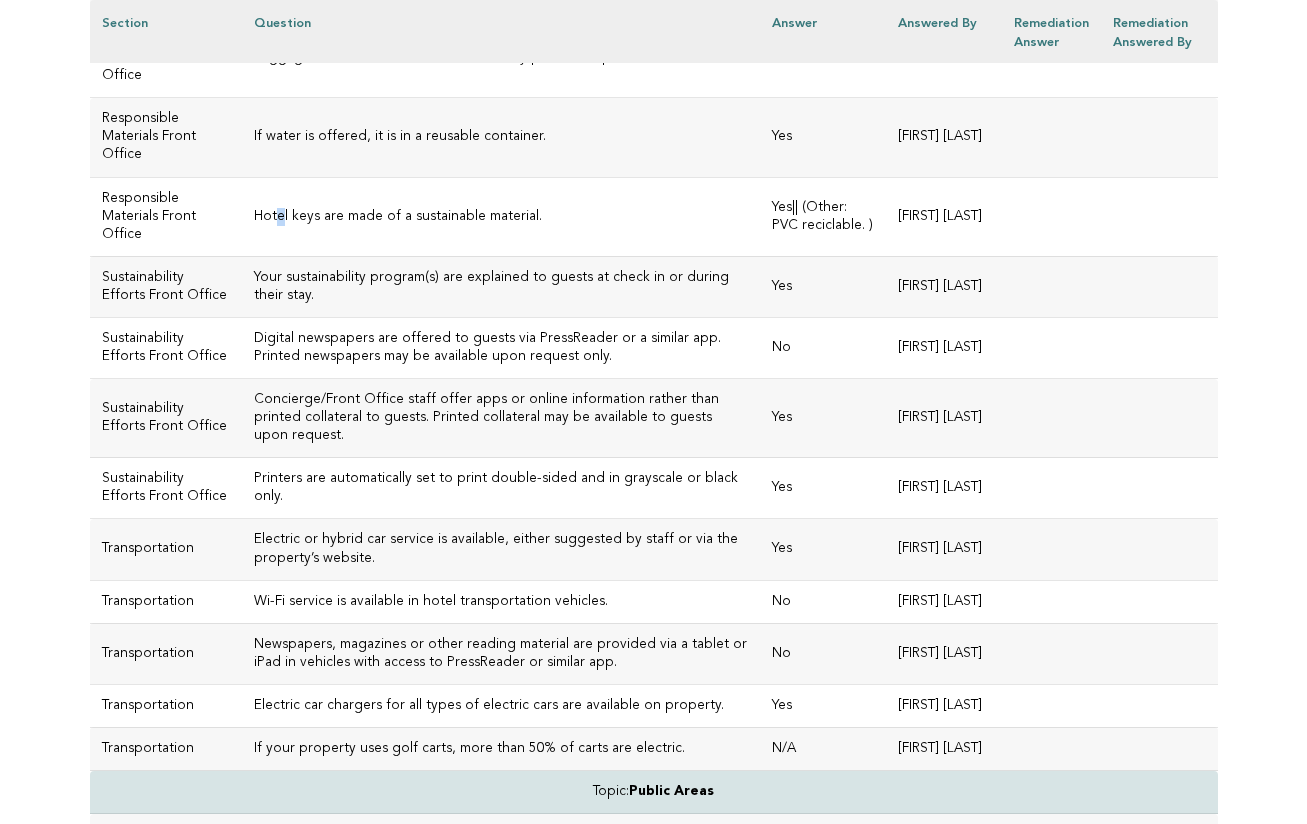click on "Hotel keys are made of a sustainable material." at bounding box center [501, 217] 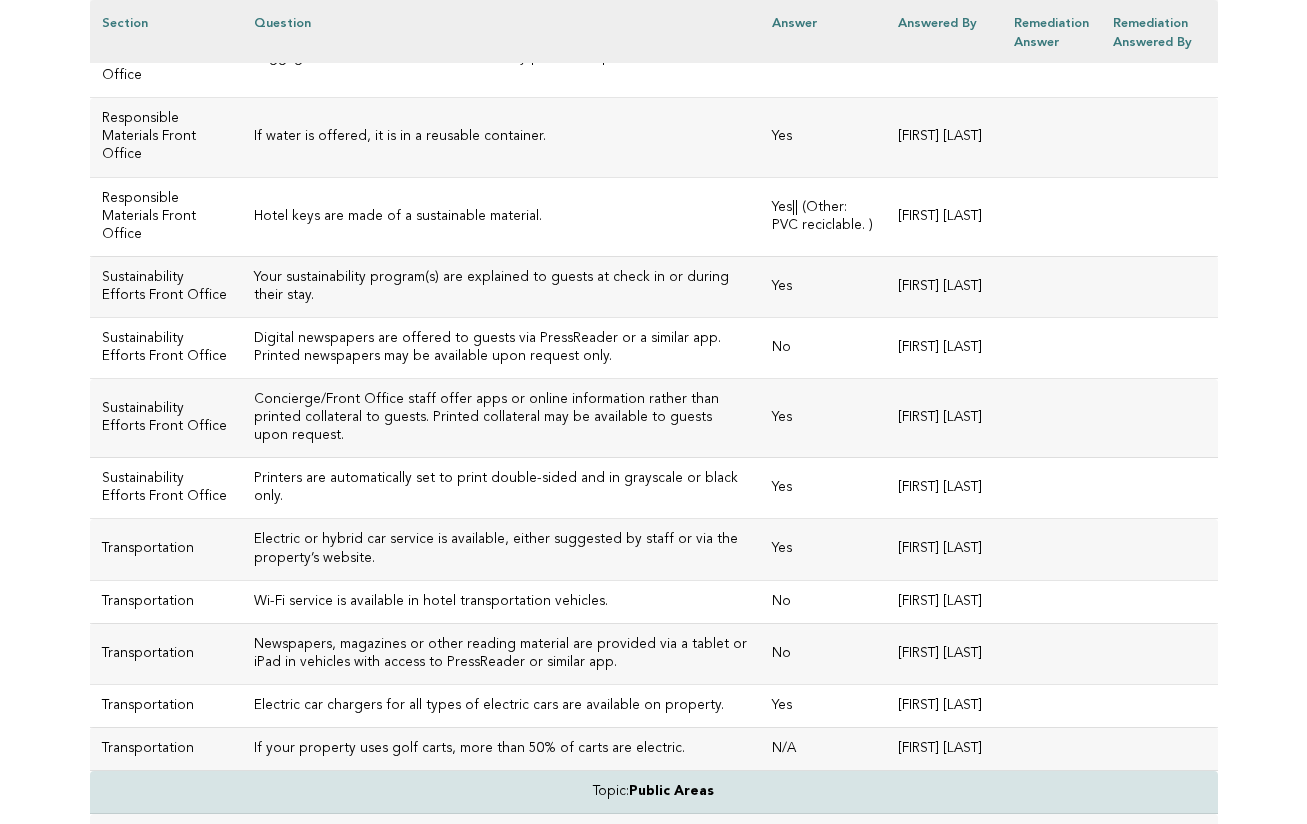 click on "Hotel keys are made of a sustainable material." at bounding box center [501, 217] 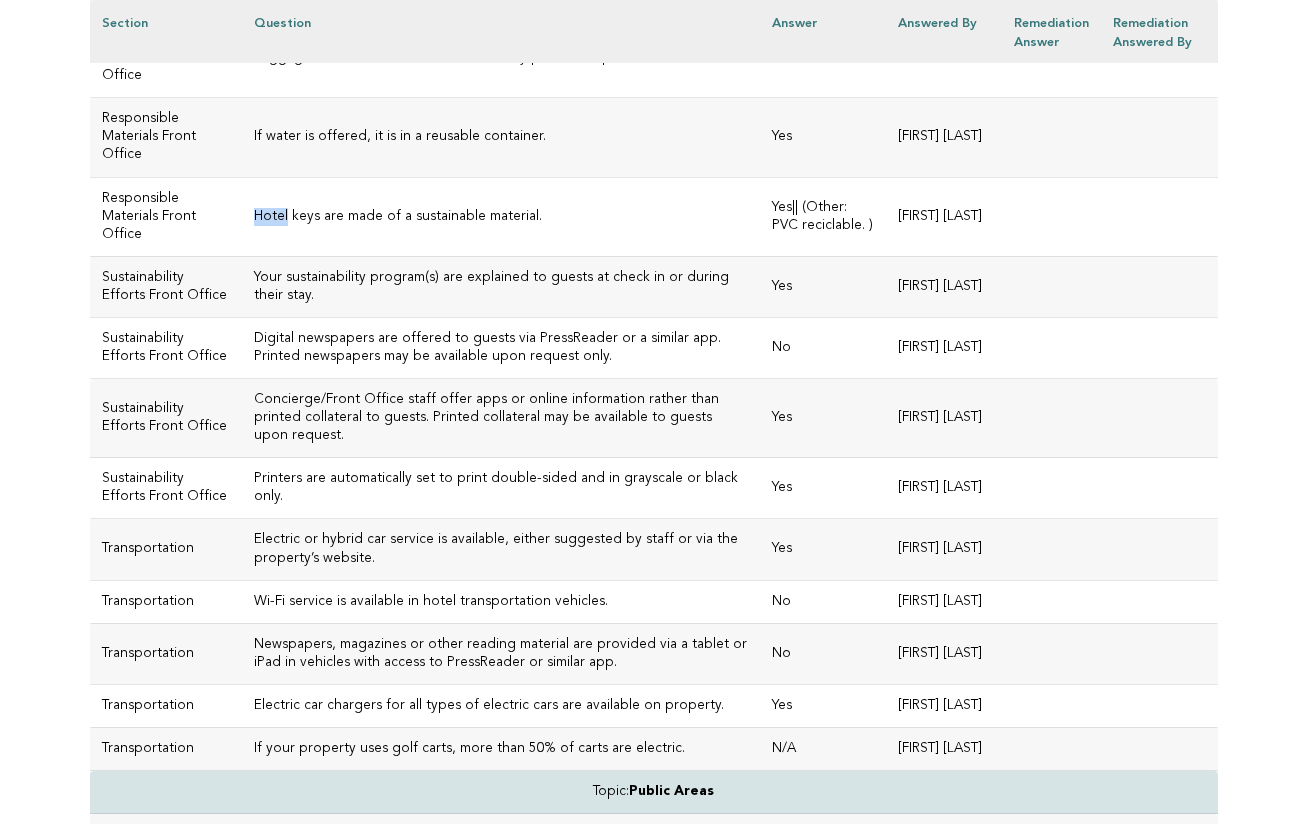 click on "Hotel keys are made of a sustainable material." at bounding box center (501, 217) 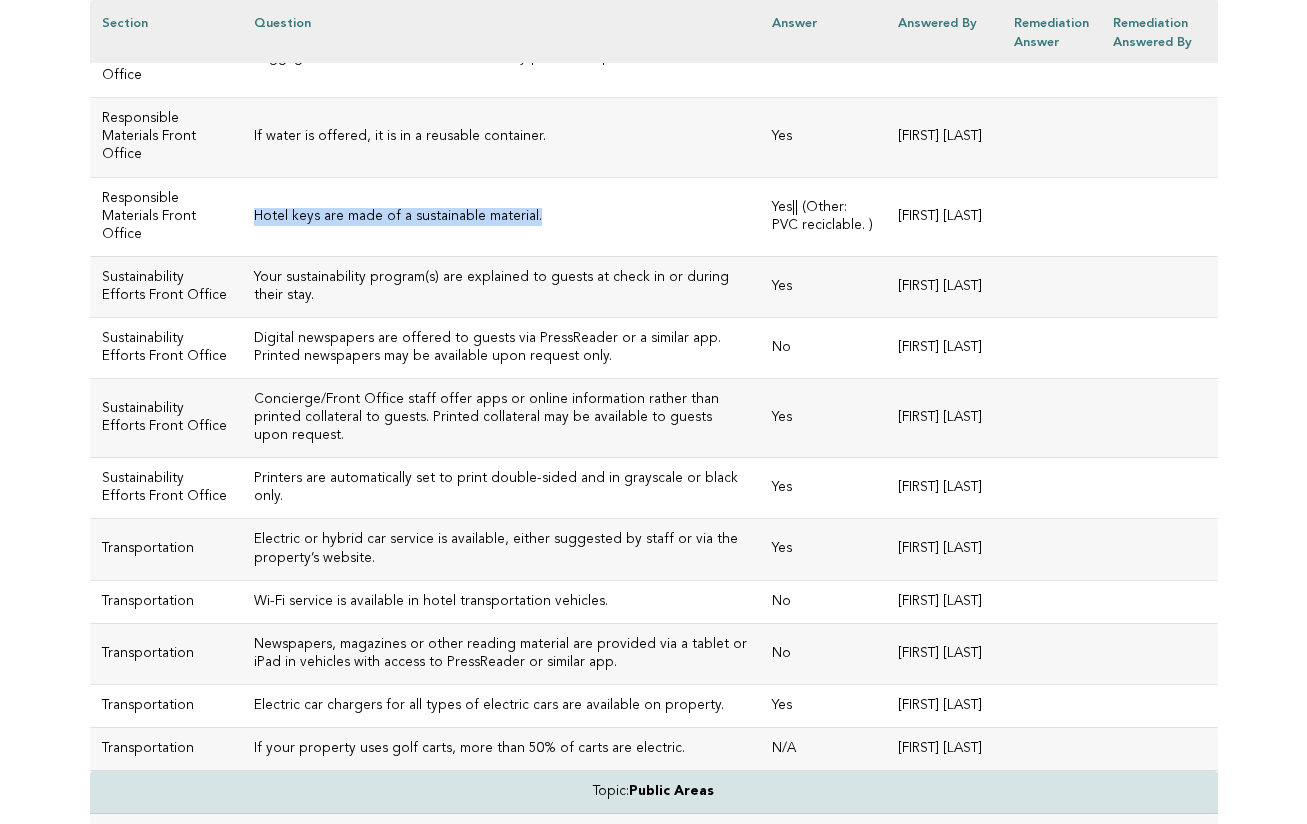 drag, startPoint x: 507, startPoint y: 452, endPoint x: 212, endPoint y: 455, distance: 295.01526 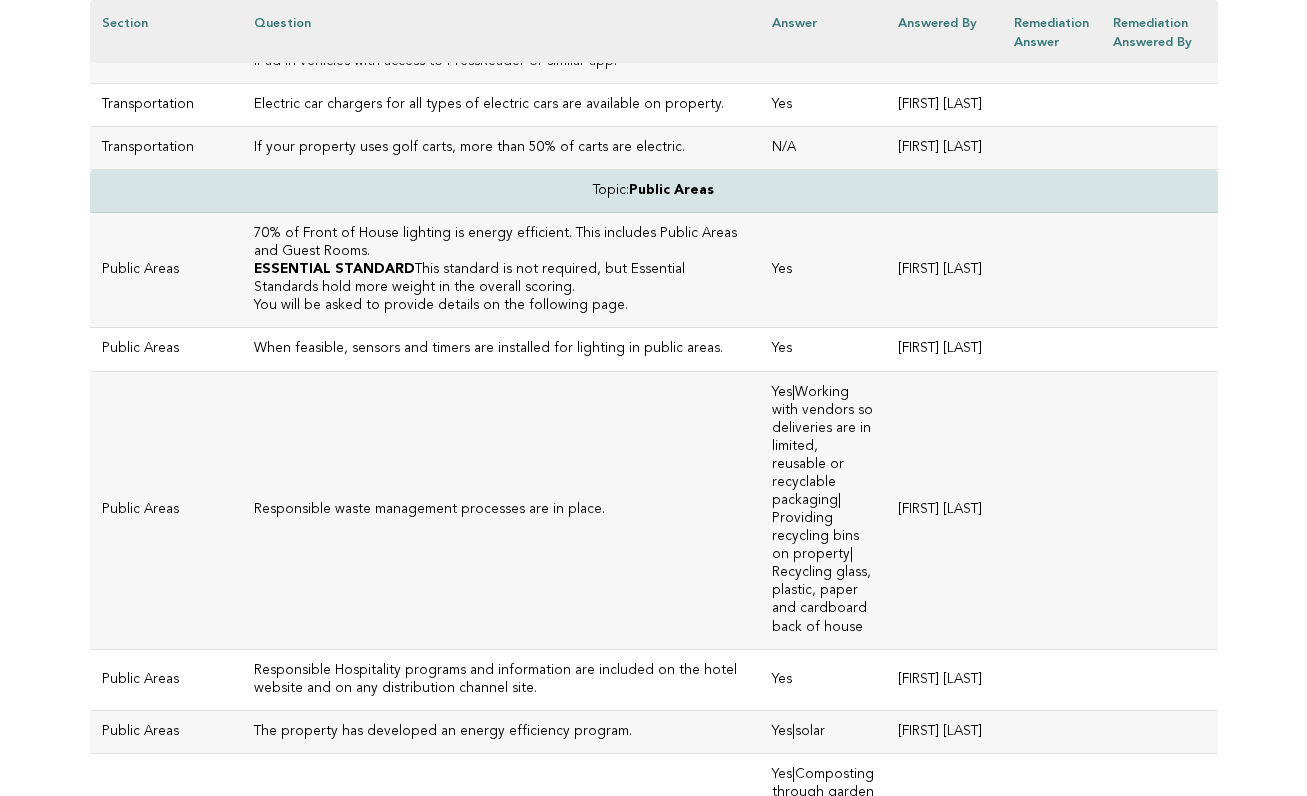 scroll, scrollTop: 4452, scrollLeft: 0, axis: vertical 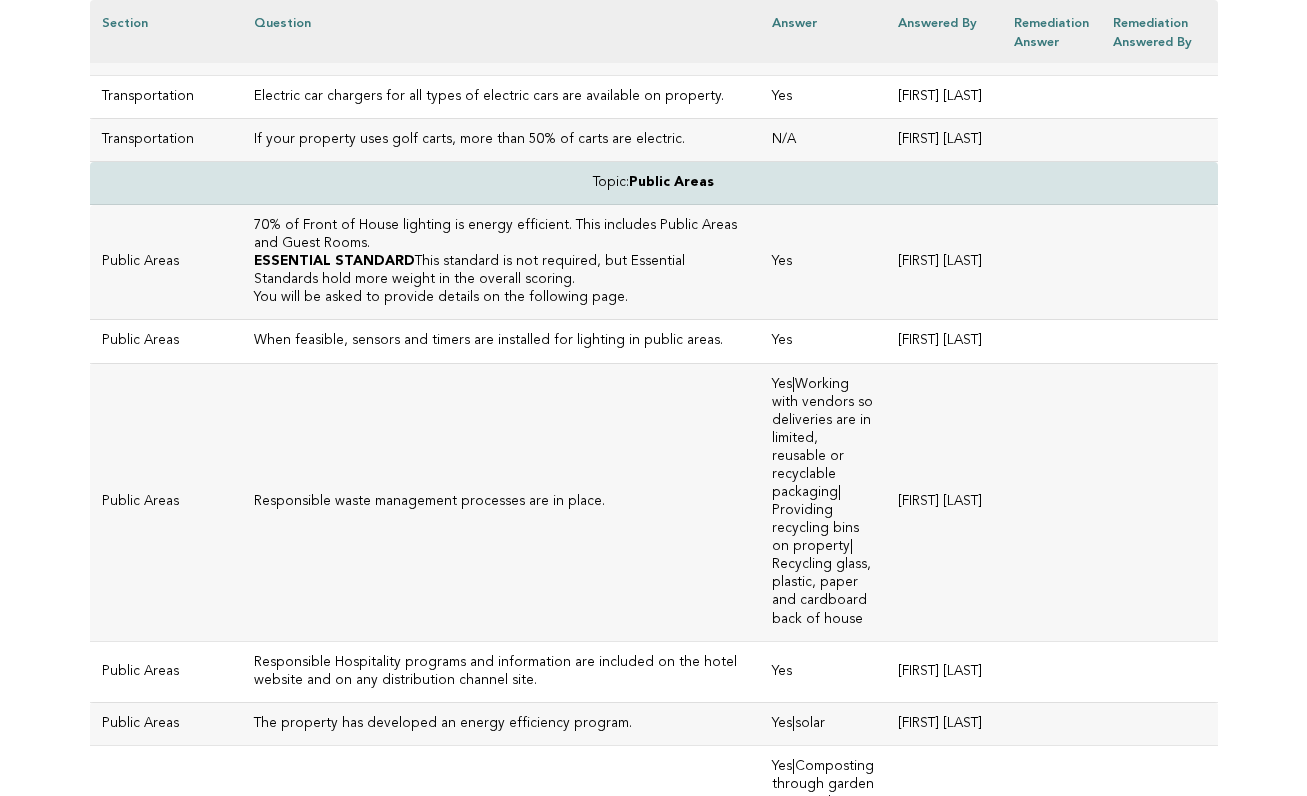 click on "Electric or hybrid car service is available, either suggested by staff or via the property’s website." at bounding box center (501, -60) 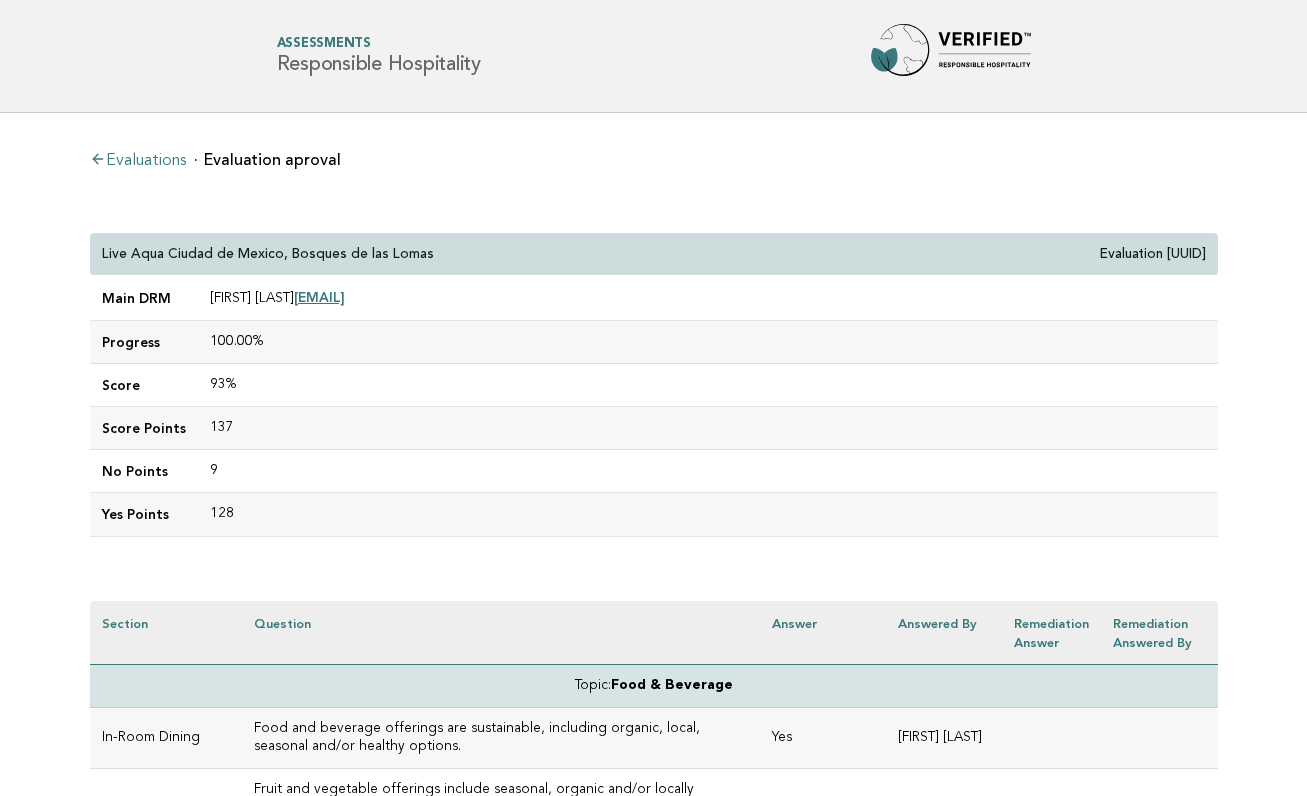 scroll, scrollTop: 0, scrollLeft: 0, axis: both 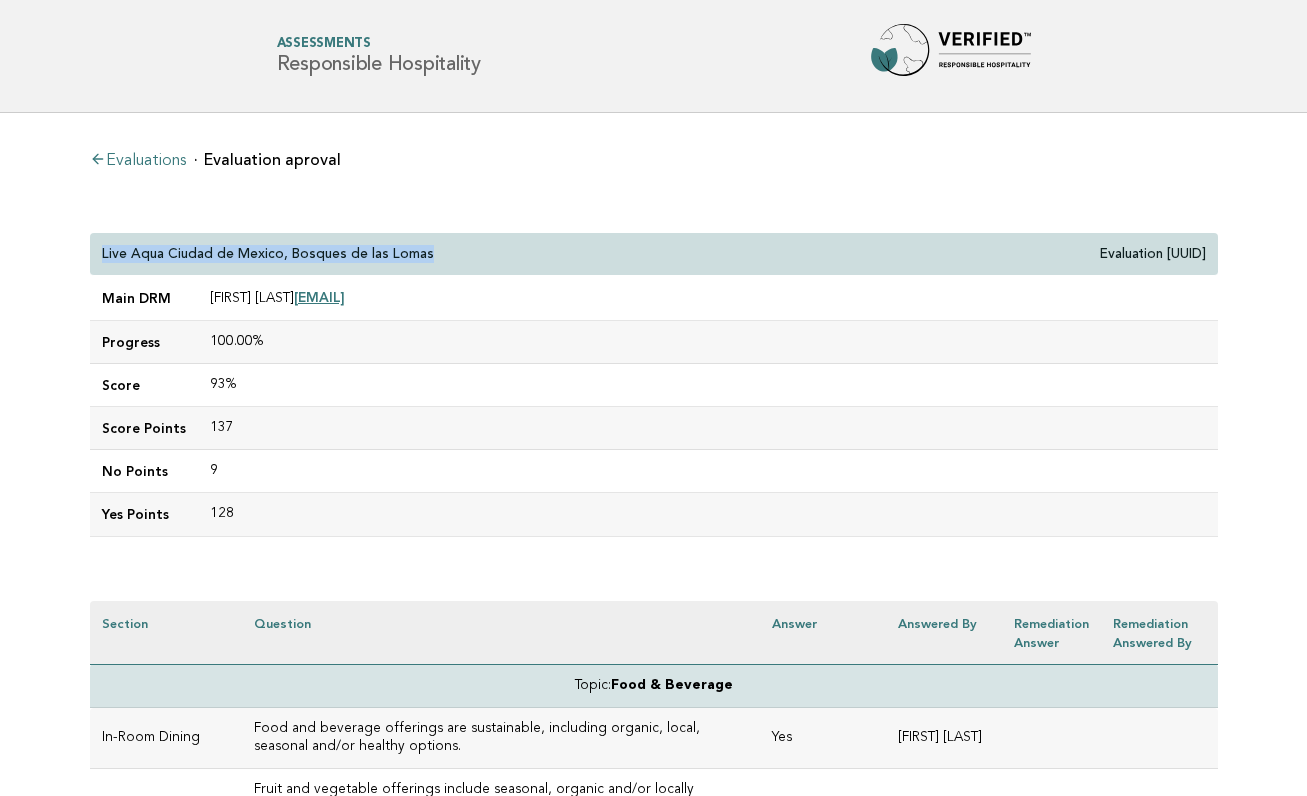 drag, startPoint x: 436, startPoint y: 249, endPoint x: 92, endPoint y: 250, distance: 344.00146 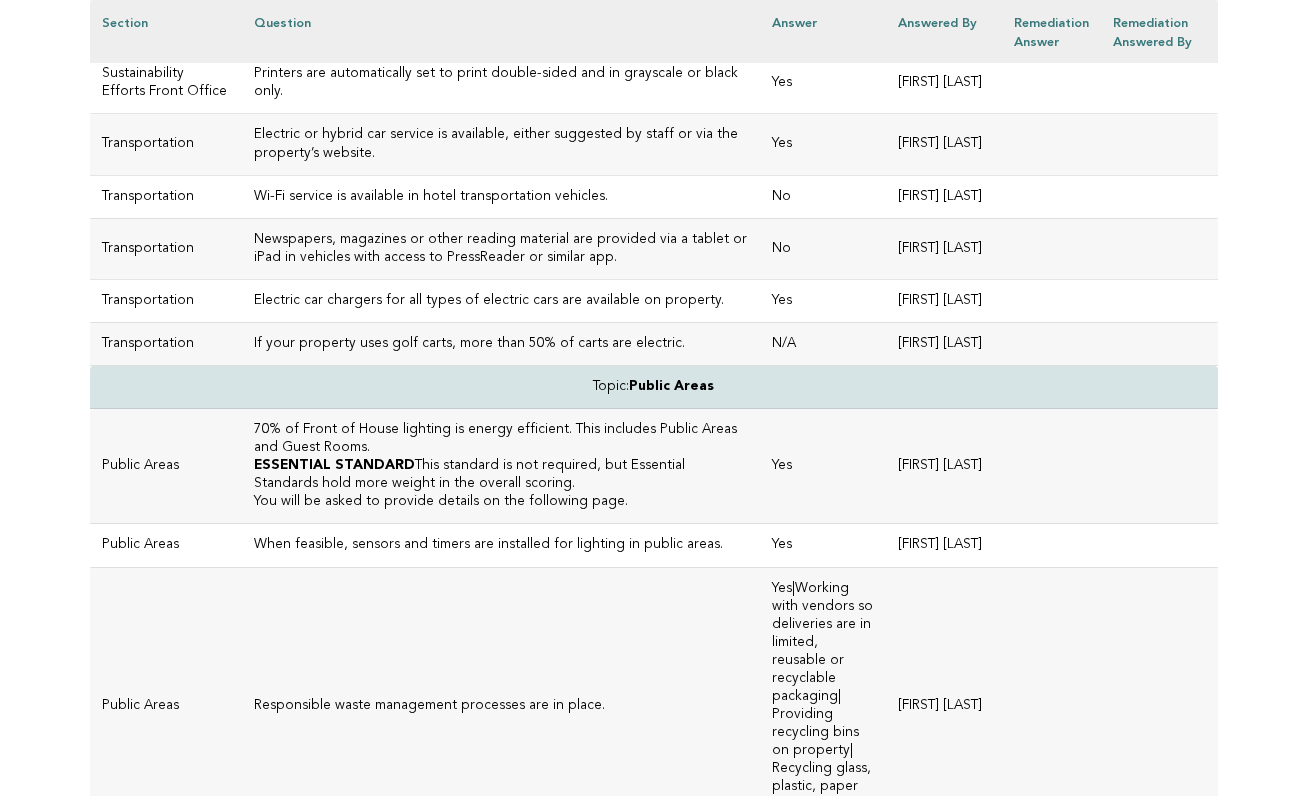 scroll, scrollTop: 4236, scrollLeft: 0, axis: vertical 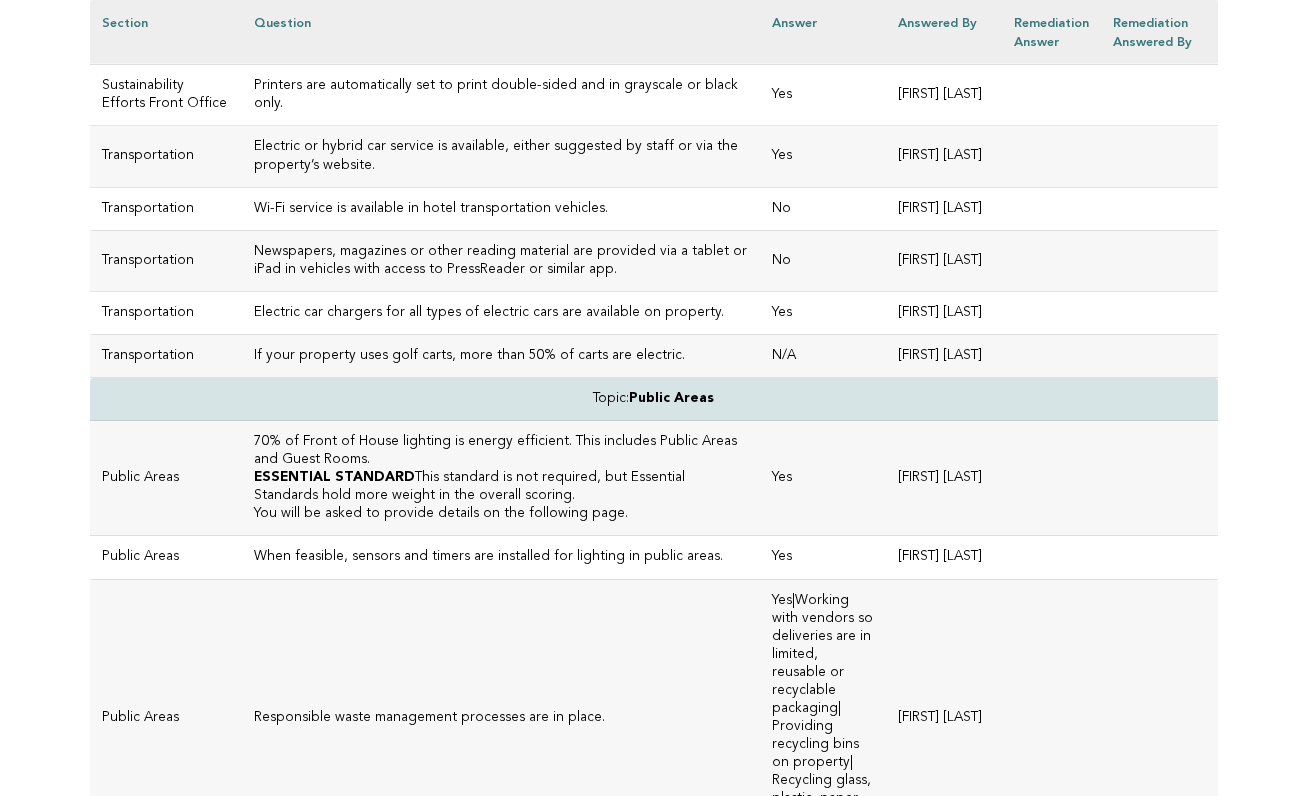 click on "Concierge/Front Office staff offer apps or online information rather than printed collateral to guests. Printed collateral may be available to guests upon request." at bounding box center [501, 25] 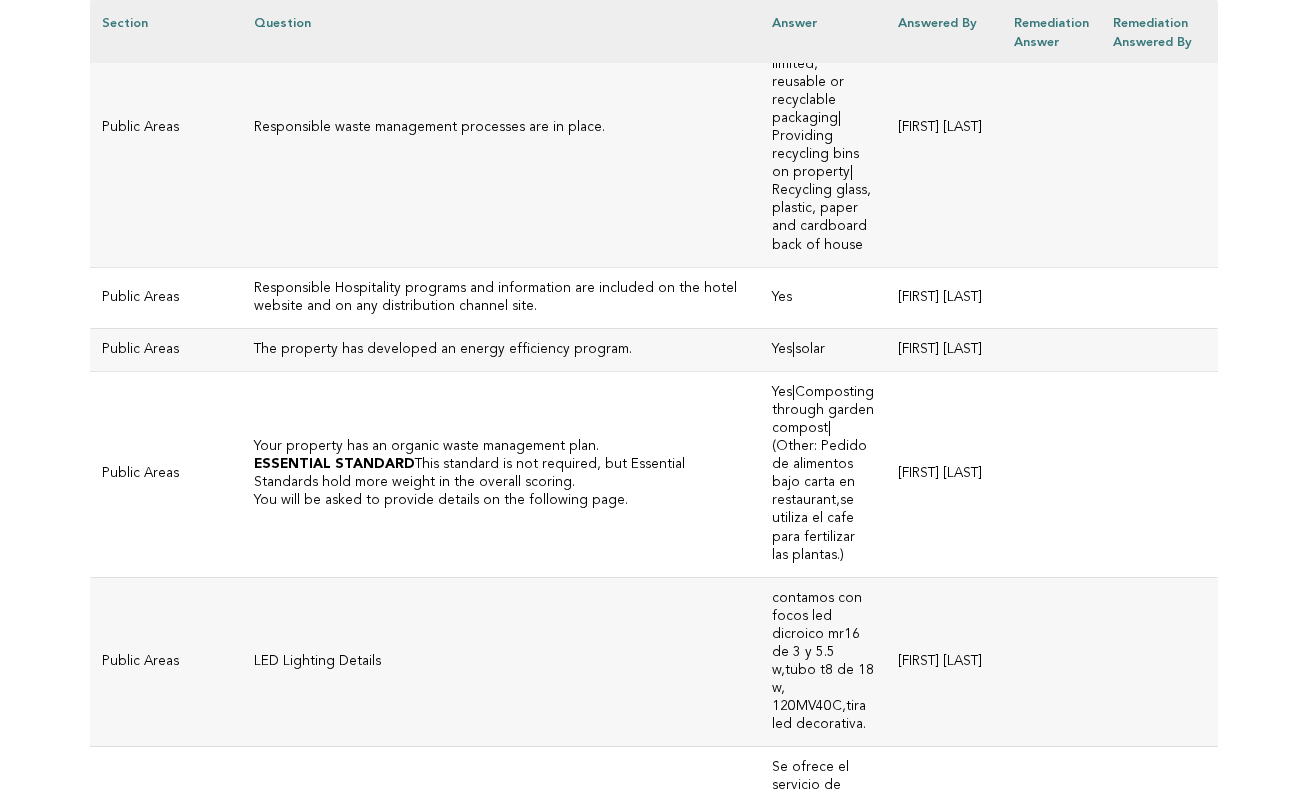 scroll, scrollTop: 4837, scrollLeft: 0, axis: vertical 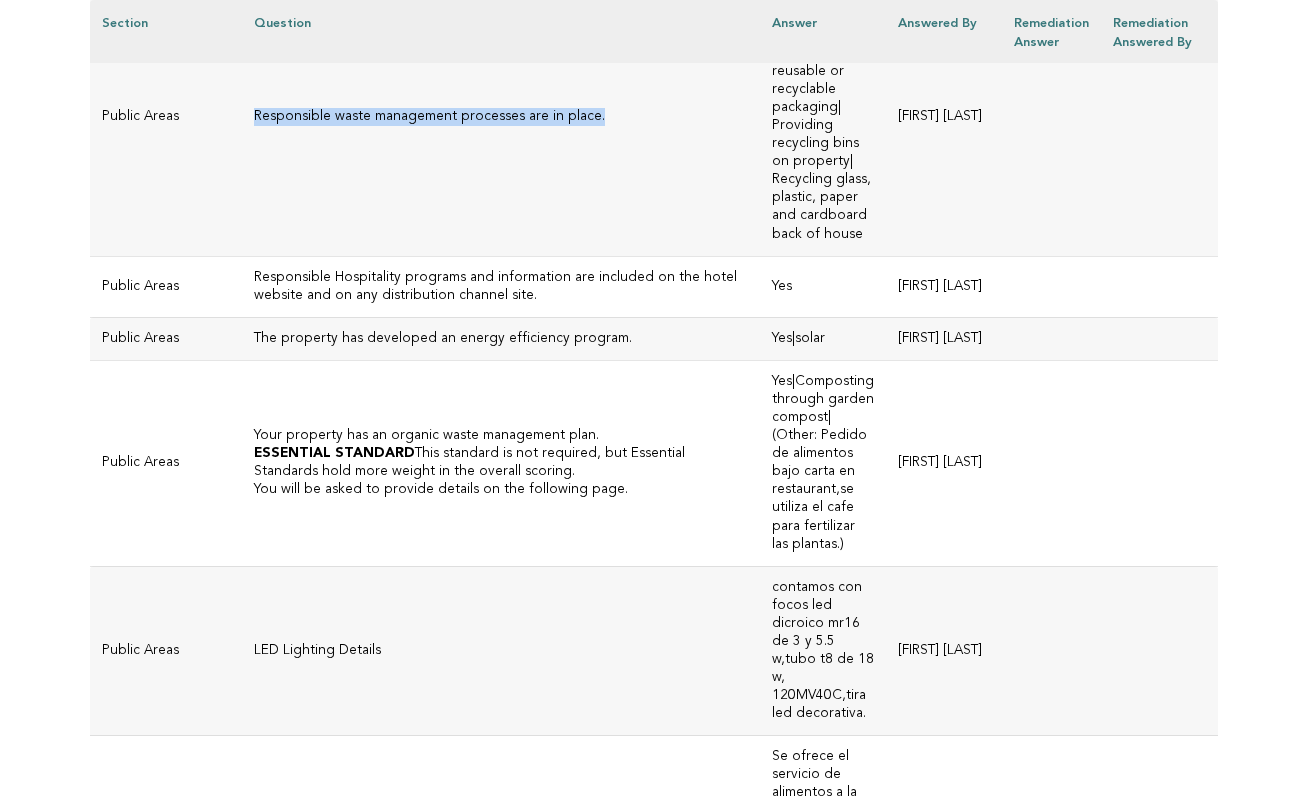 drag, startPoint x: 582, startPoint y: 418, endPoint x: 216, endPoint y: 394, distance: 366.78604 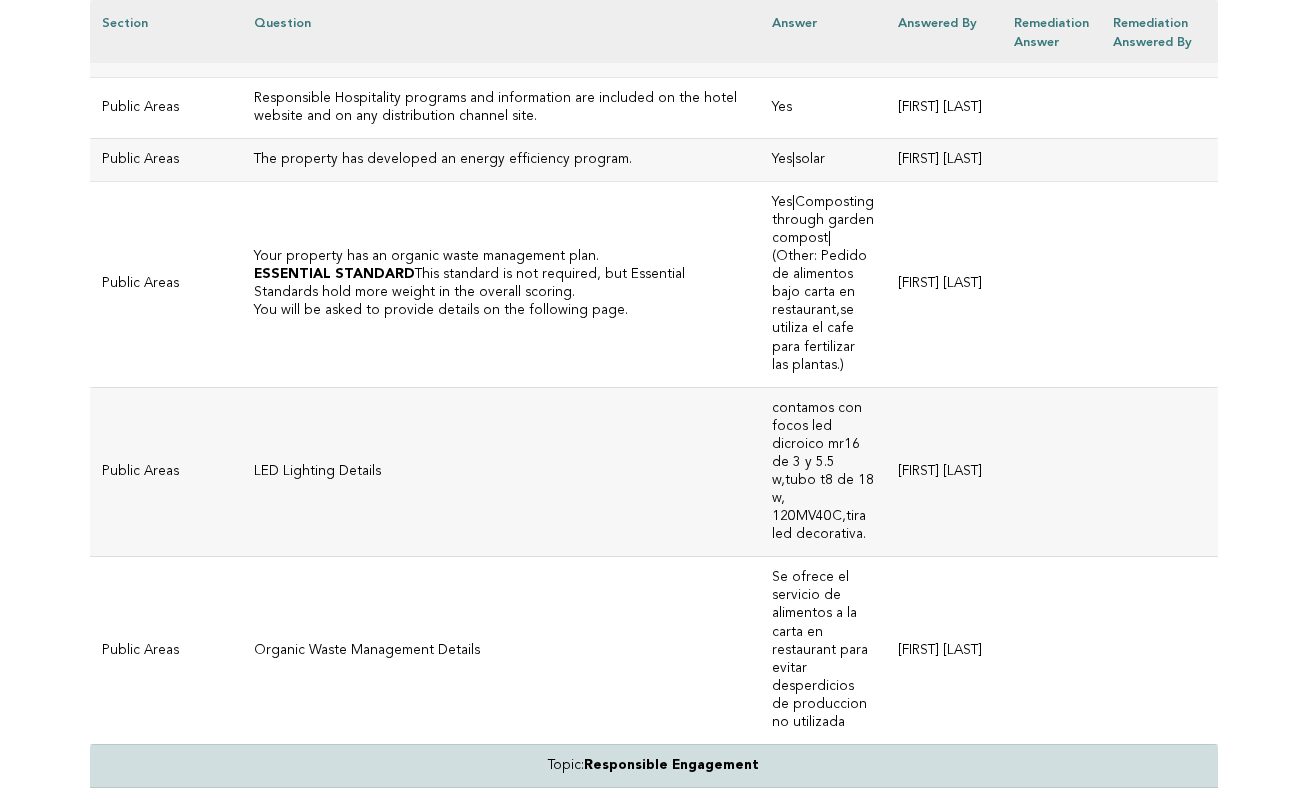scroll, scrollTop: 5022, scrollLeft: 0, axis: vertical 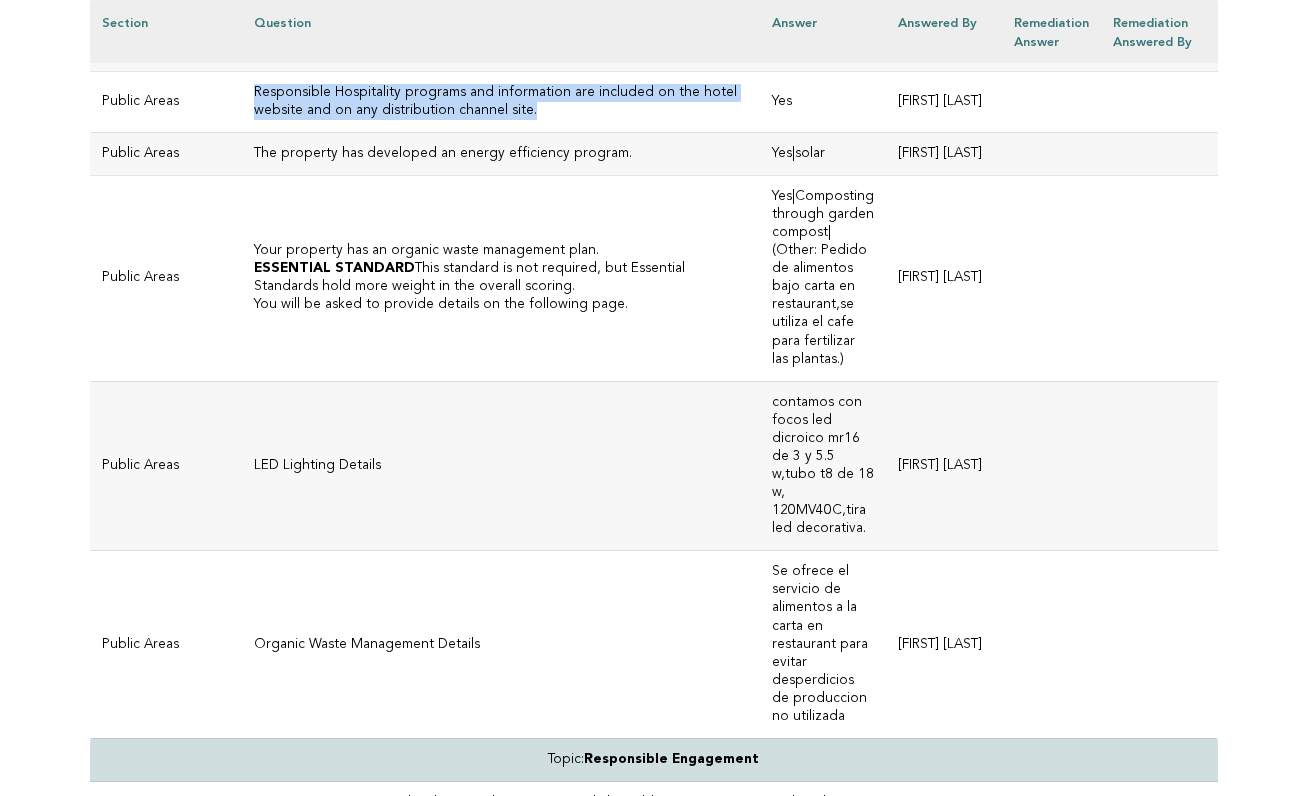 drag, startPoint x: 469, startPoint y: 405, endPoint x: 219, endPoint y: 383, distance: 250.96614 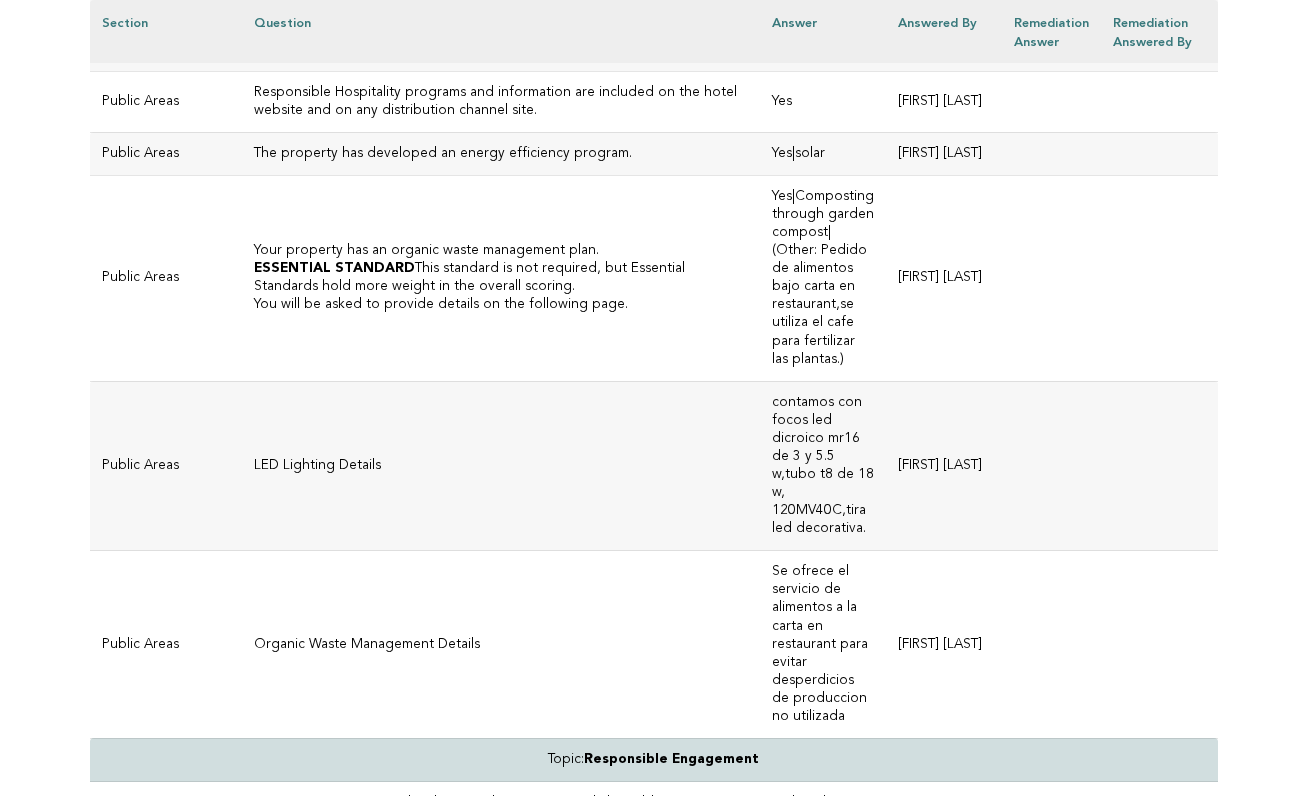 click on "Your property has an organic waste management plan.
ESSENTIAL STANDARD
This standard is not required, but Essential Standards hold more weight in the overall scoring.
You will be asked to provide details on the following page." at bounding box center [501, 278] 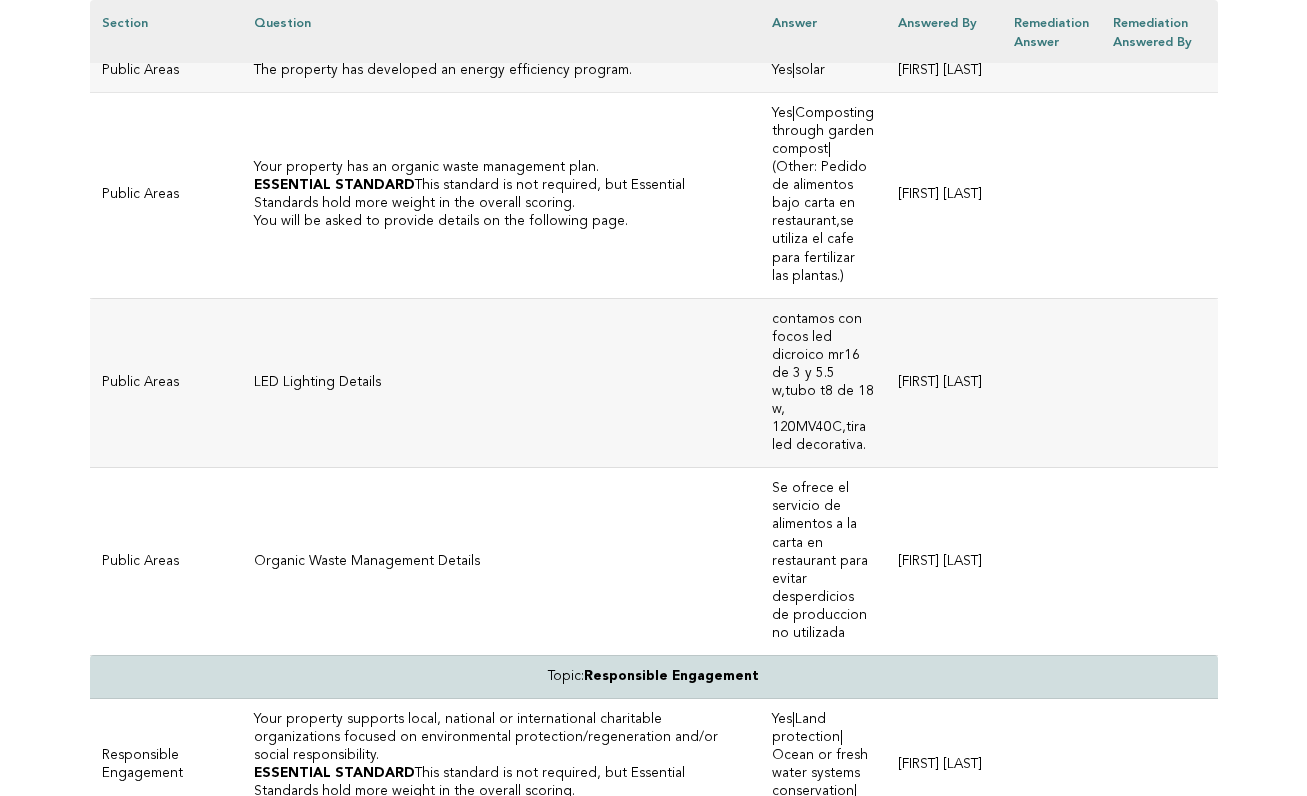 scroll, scrollTop: 5133, scrollLeft: 0, axis: vertical 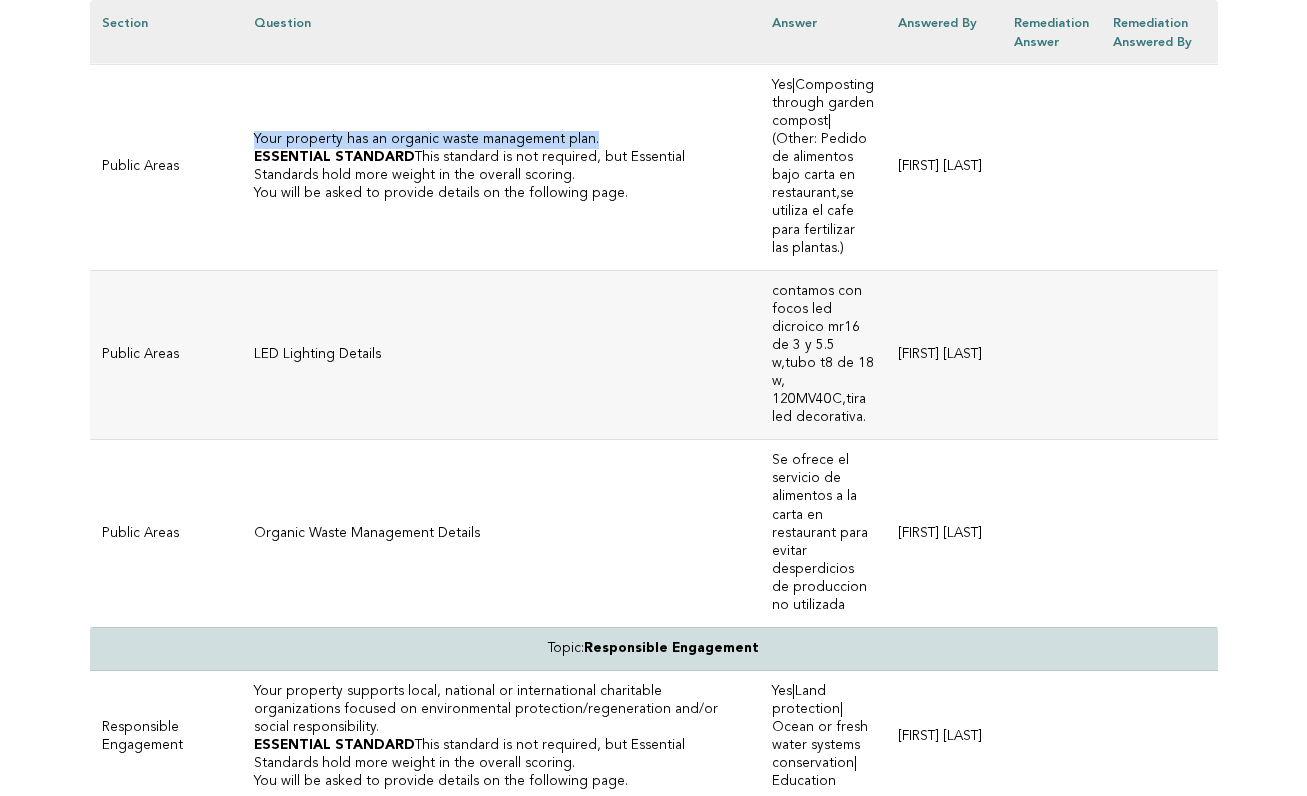drag, startPoint x: 561, startPoint y: 436, endPoint x: 214, endPoint y: 433, distance: 347.01297 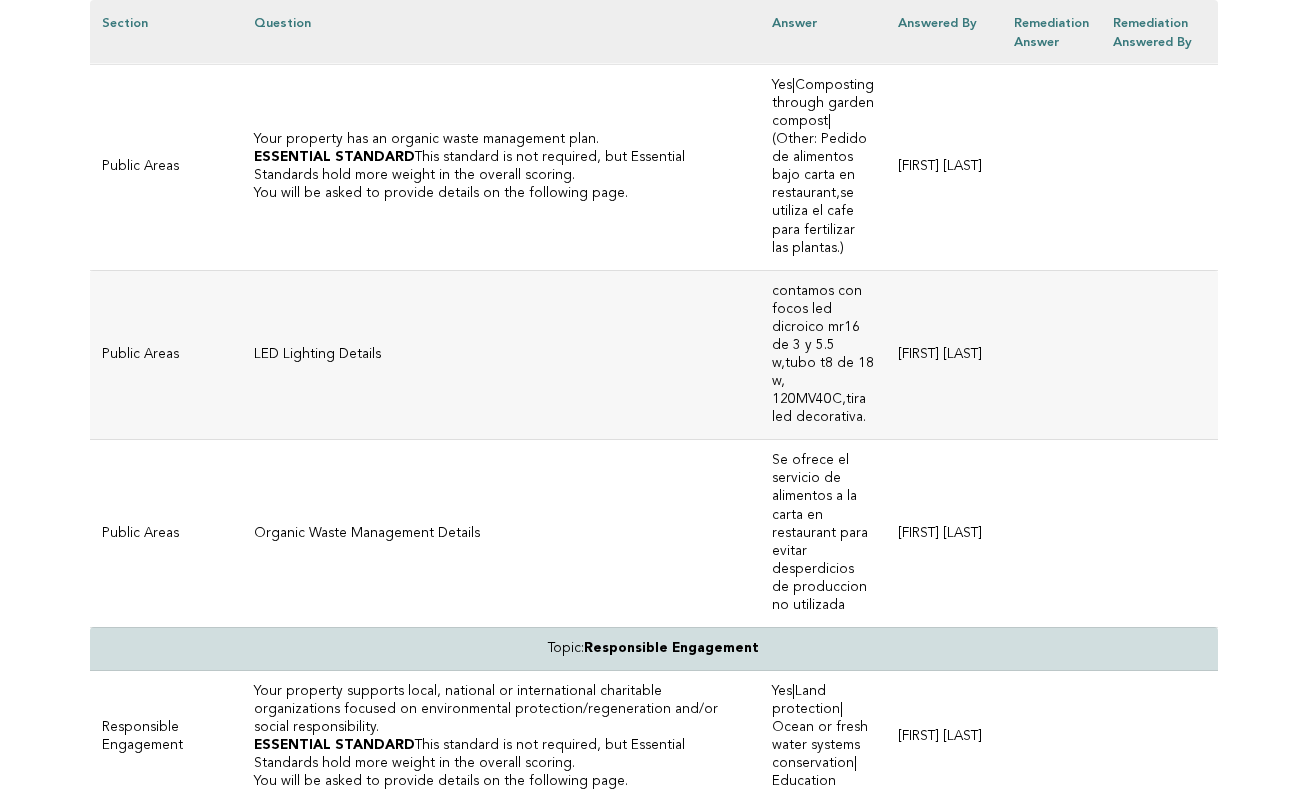 click on "Your property has an organic waste management plan.
ESSENTIAL STANDARD
This standard is not required, but Essential Standards hold more weight in the overall scoring.
You will be asked to provide details on the following page." at bounding box center (501, 167) 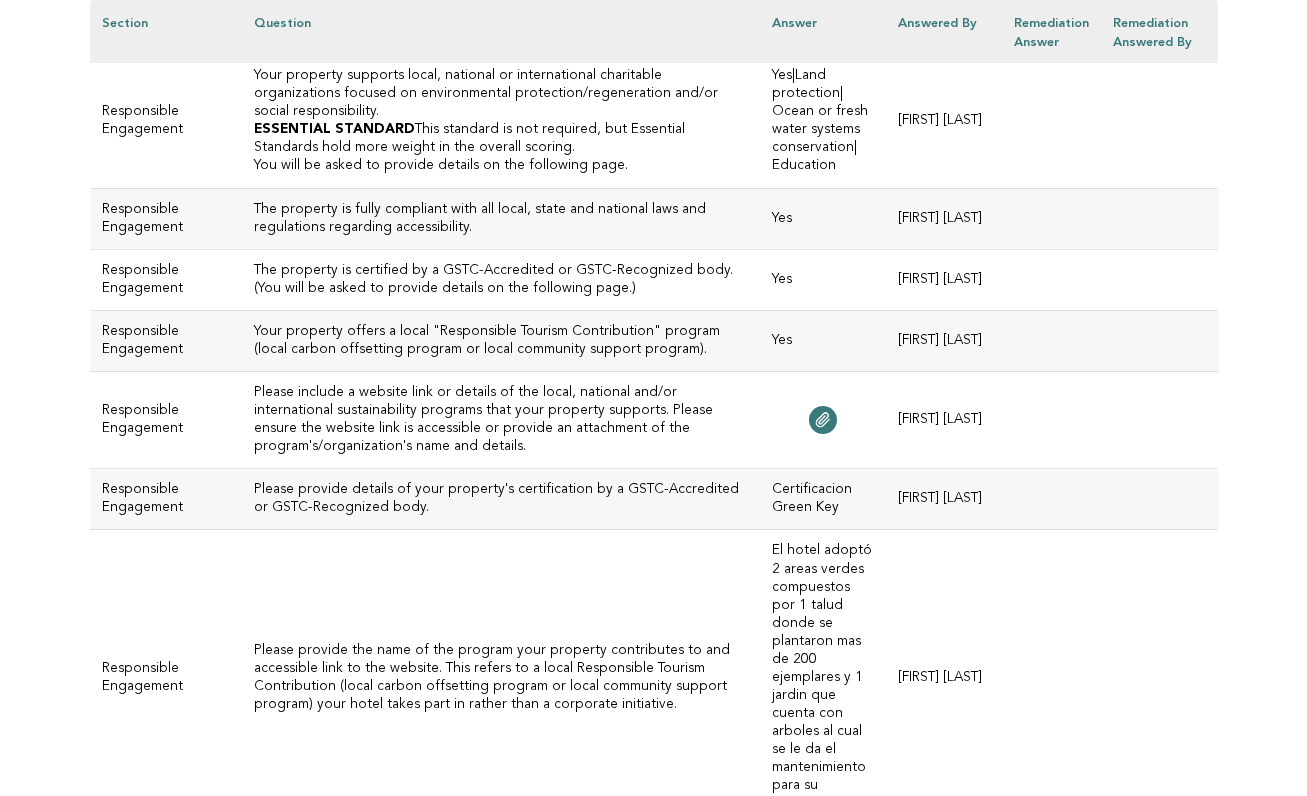 scroll, scrollTop: 5761, scrollLeft: 0, axis: vertical 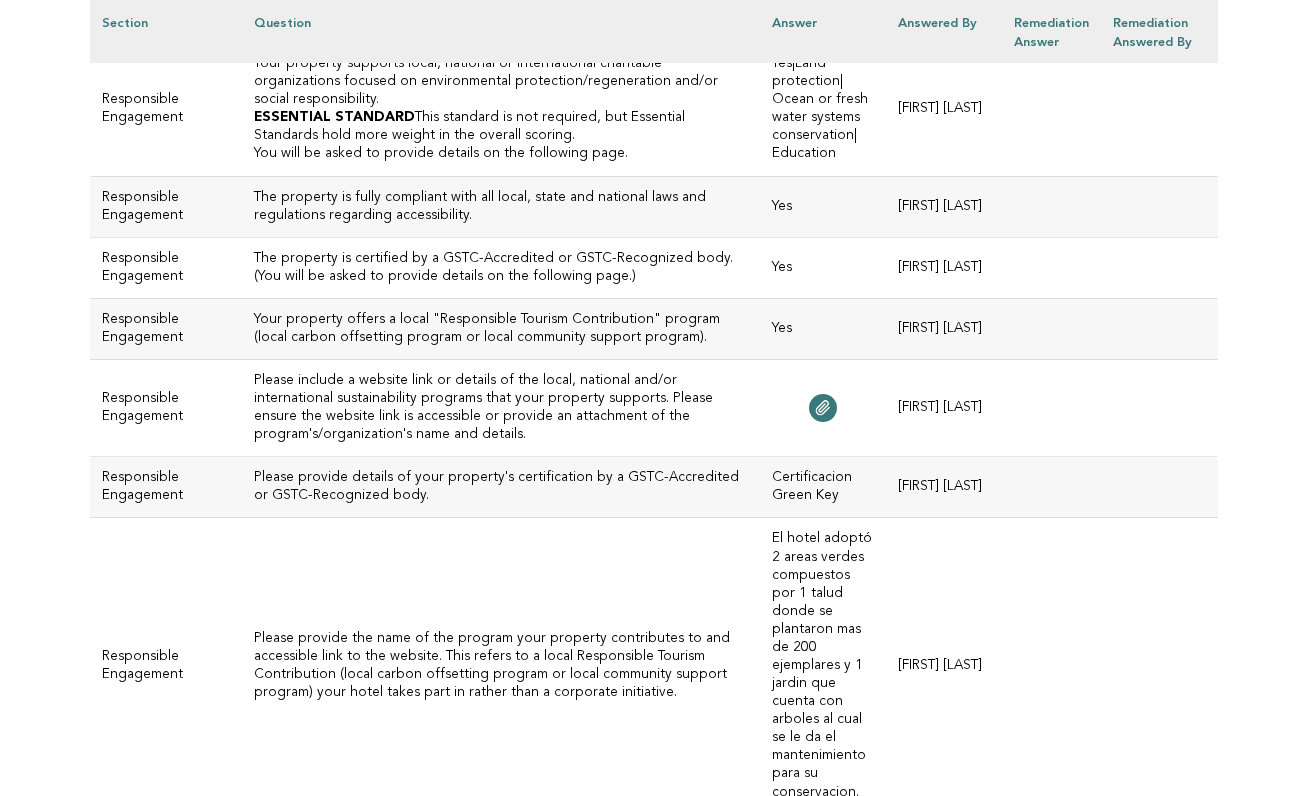 click on "ESSENTIAL STANDARD
This standard is not required, but Essential Standards hold more weight in the overall scoring." at bounding box center (501, 127) 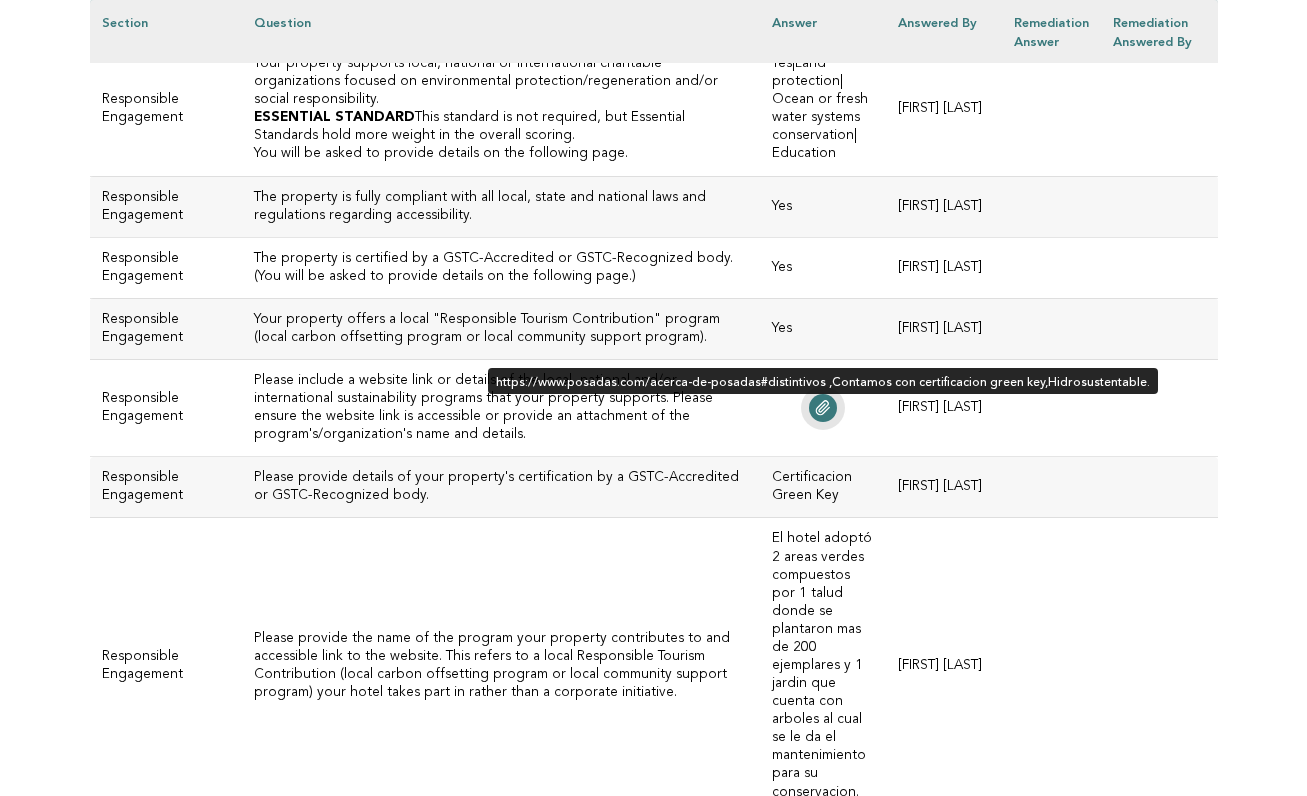 click 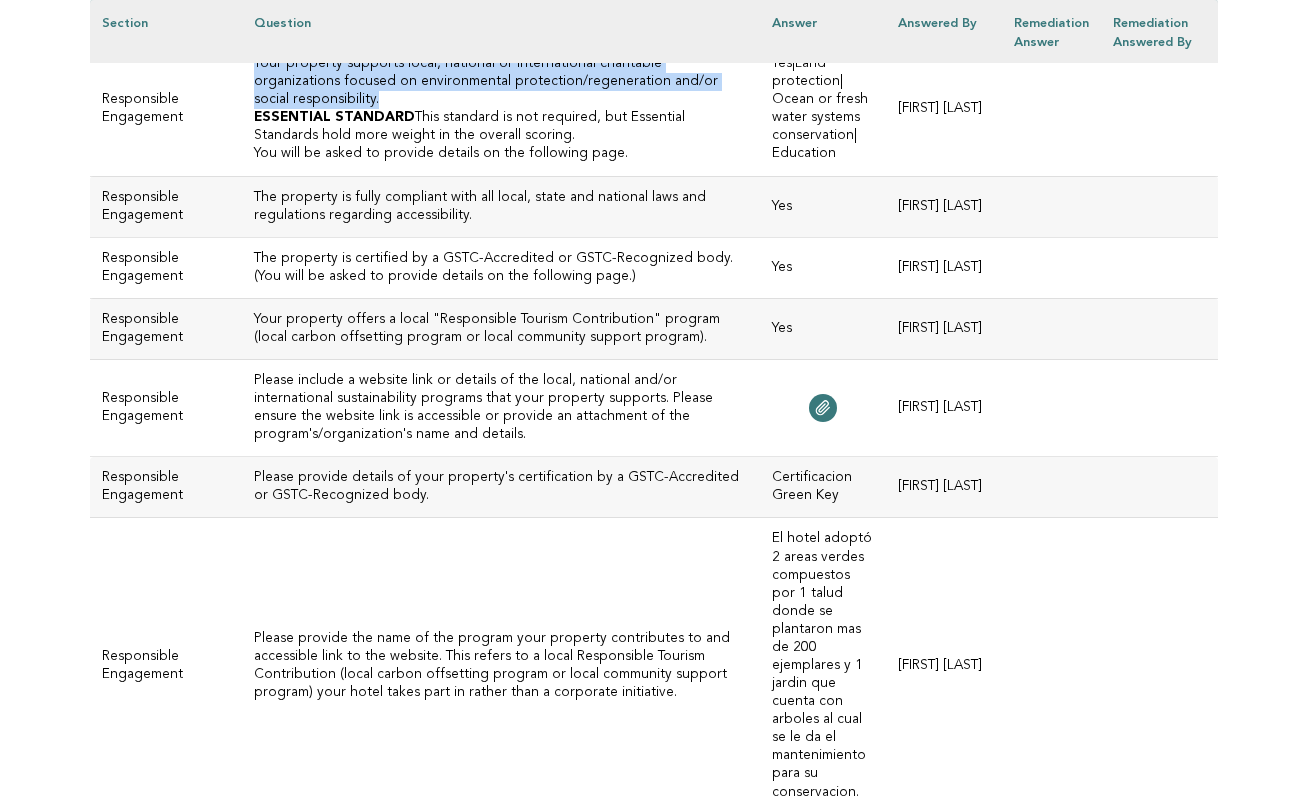 drag, startPoint x: 655, startPoint y: 383, endPoint x: 230, endPoint y: 361, distance: 425.56903 